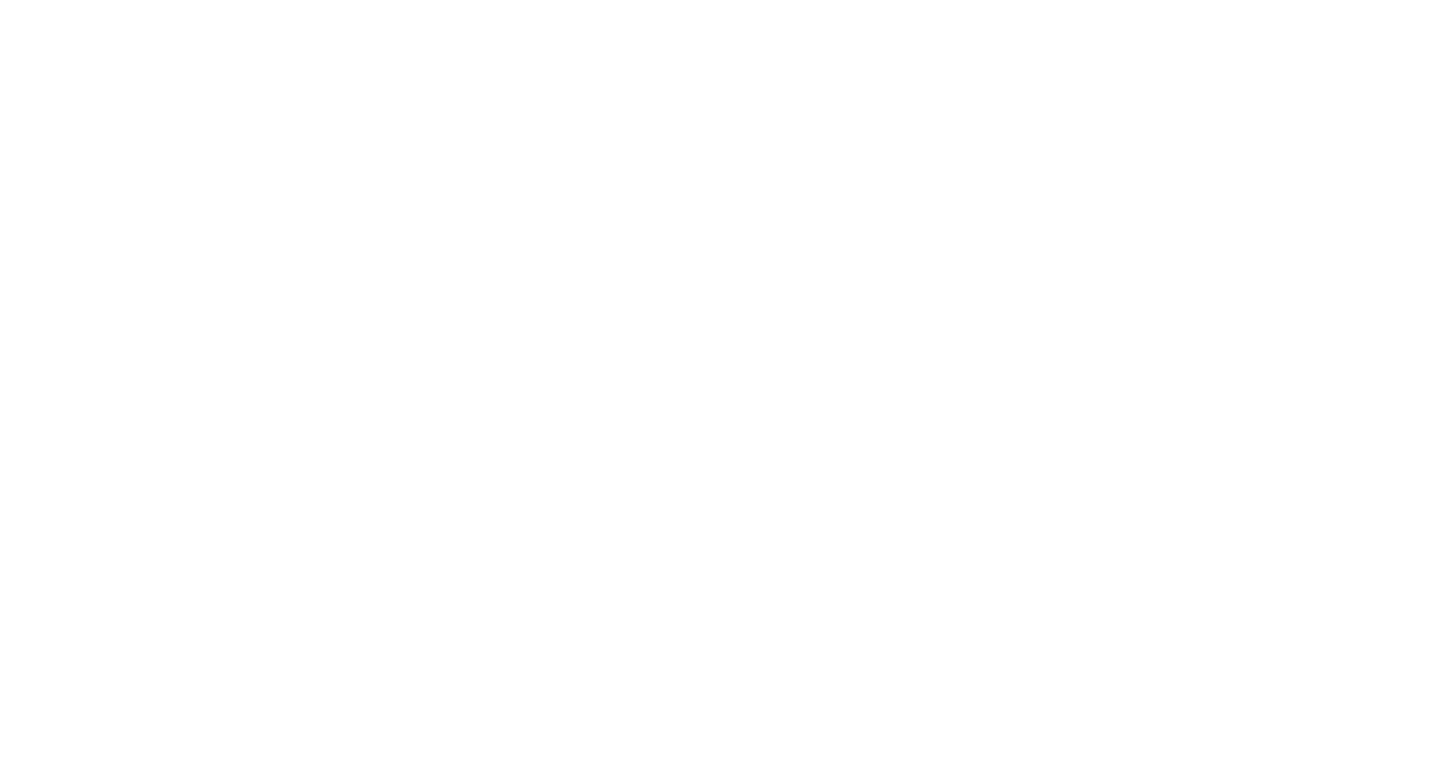 scroll, scrollTop: 0, scrollLeft: 0, axis: both 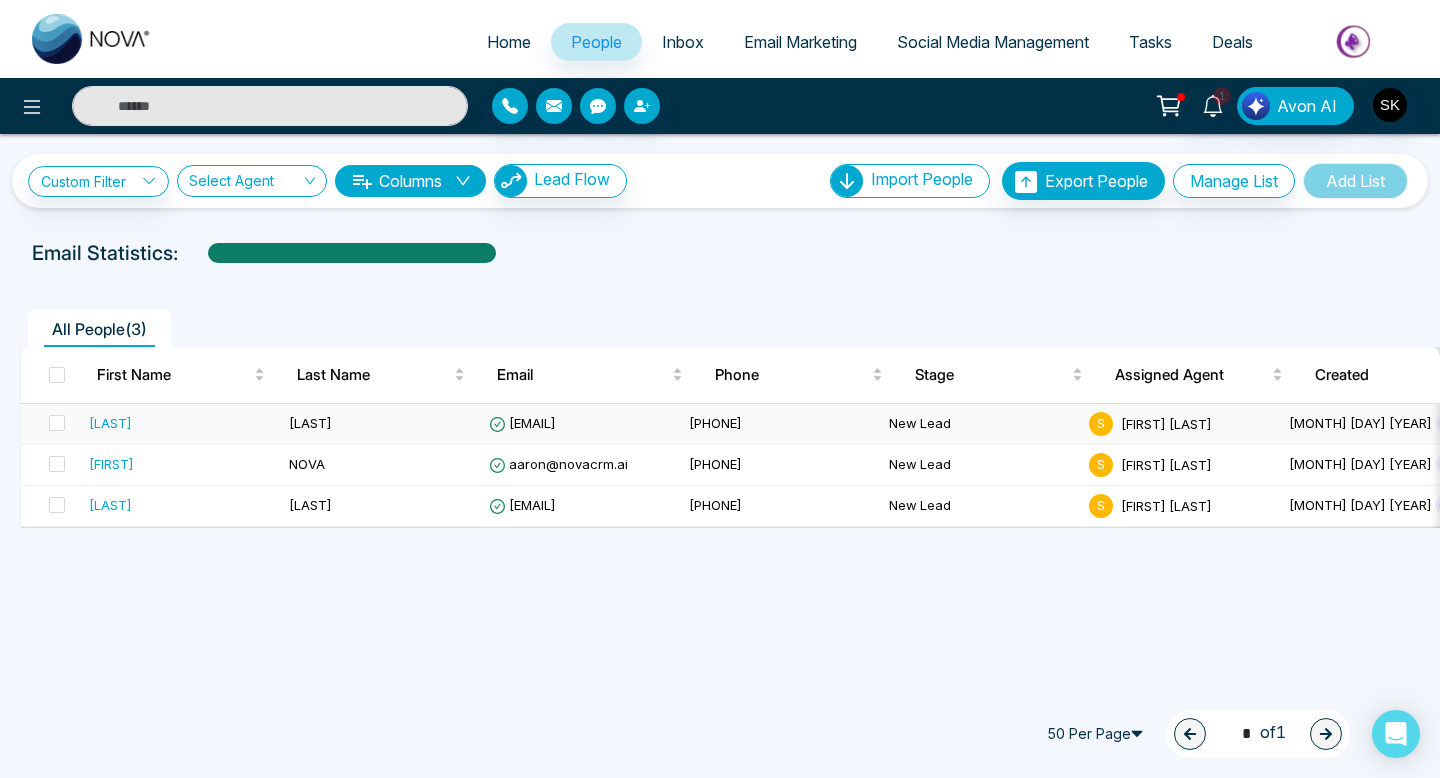 click on "[EMAIL]" at bounding box center [522, 423] 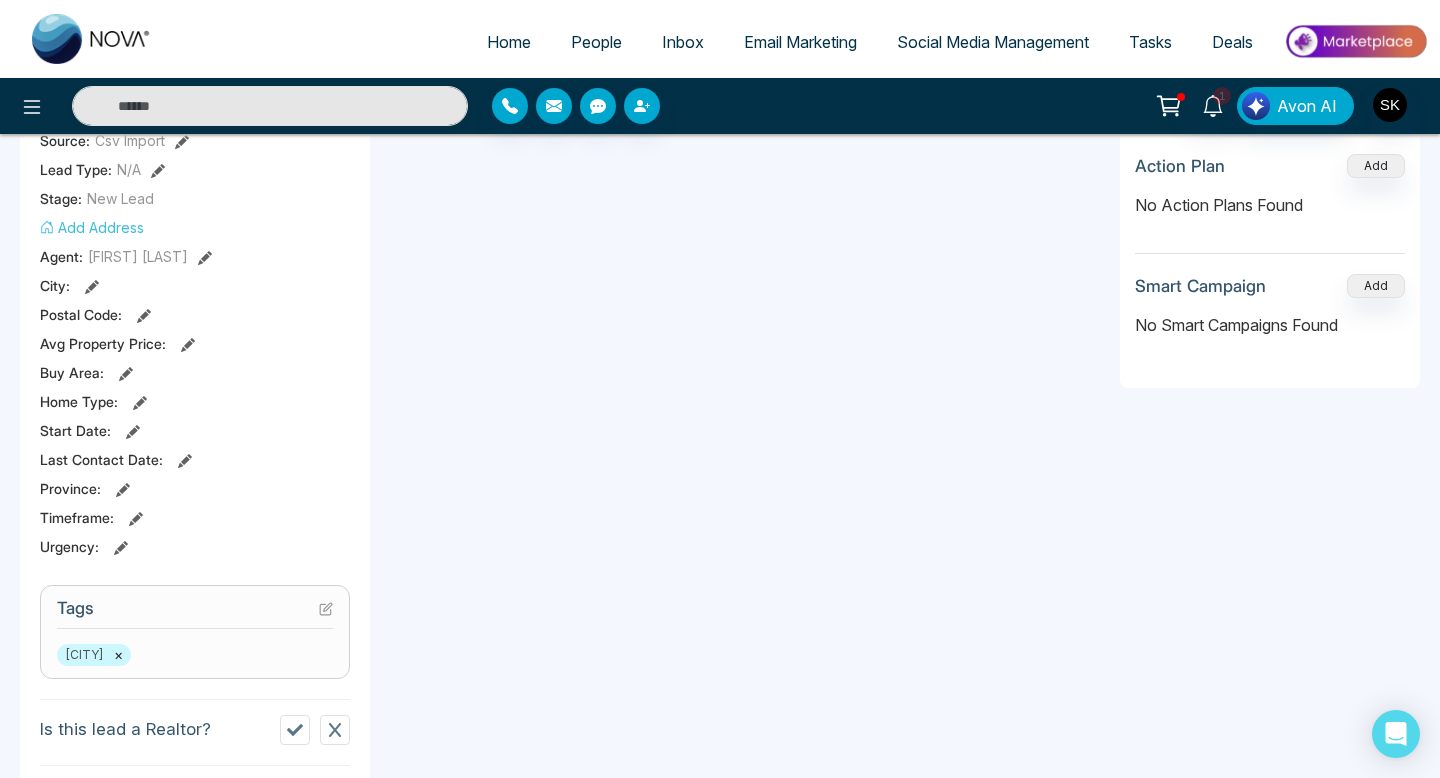 scroll, scrollTop: 0, scrollLeft: 0, axis: both 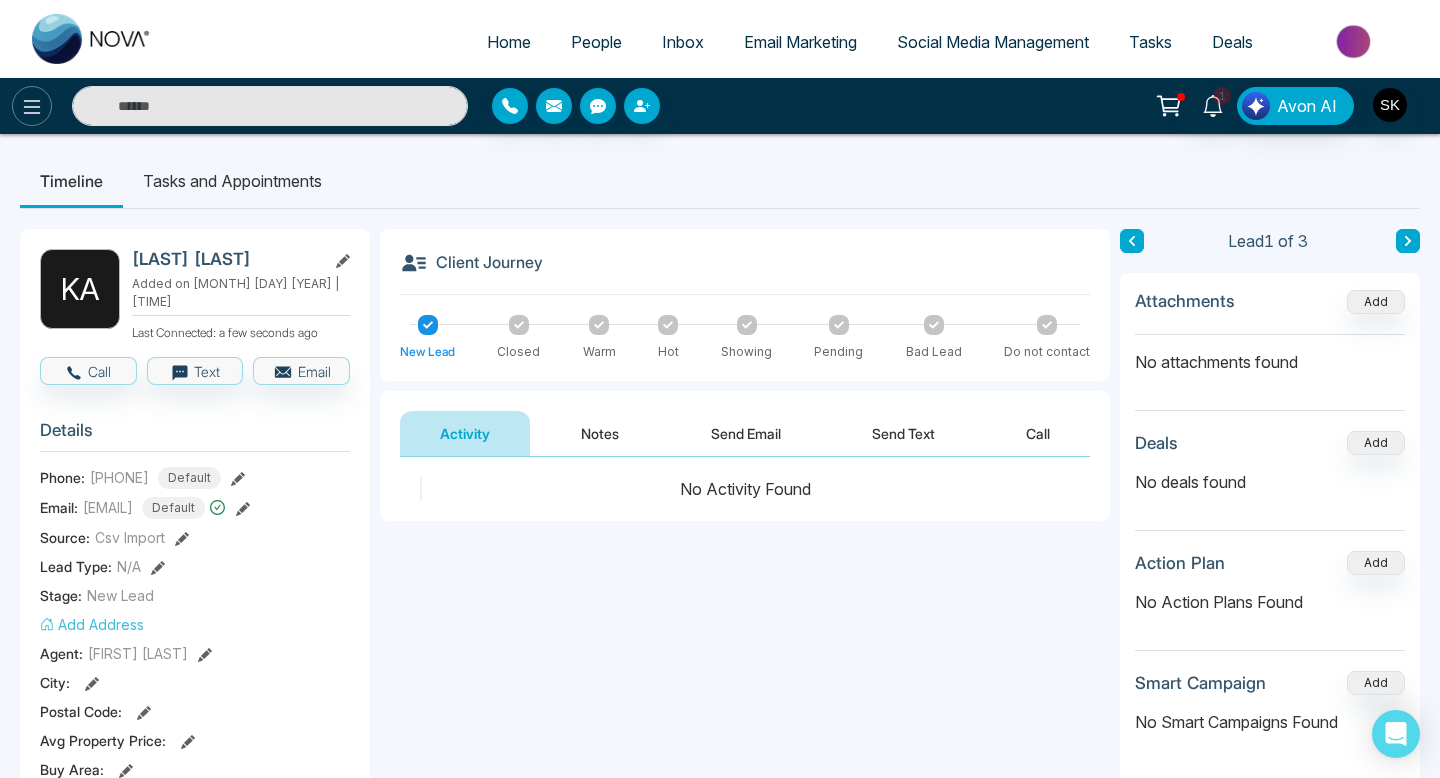 click 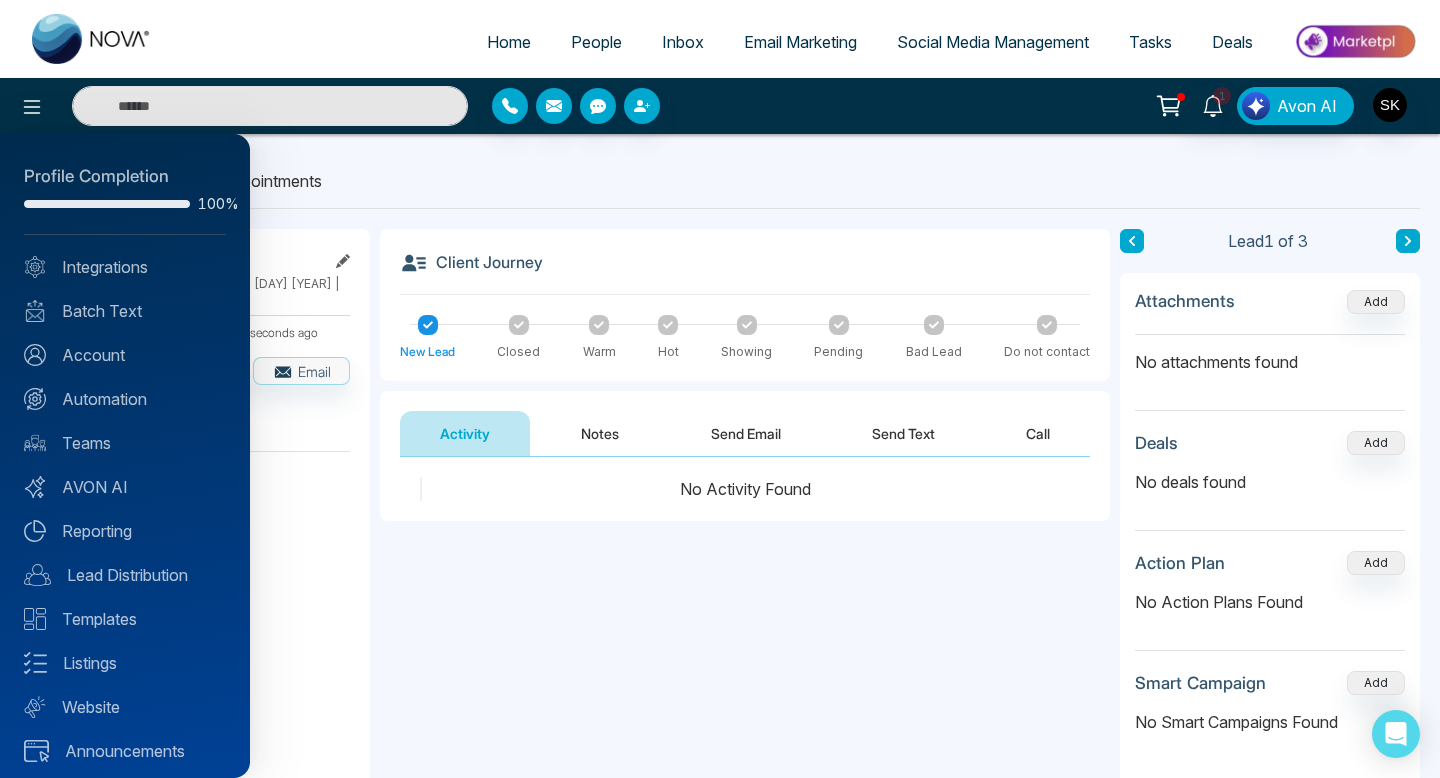 click at bounding box center (720, 389) 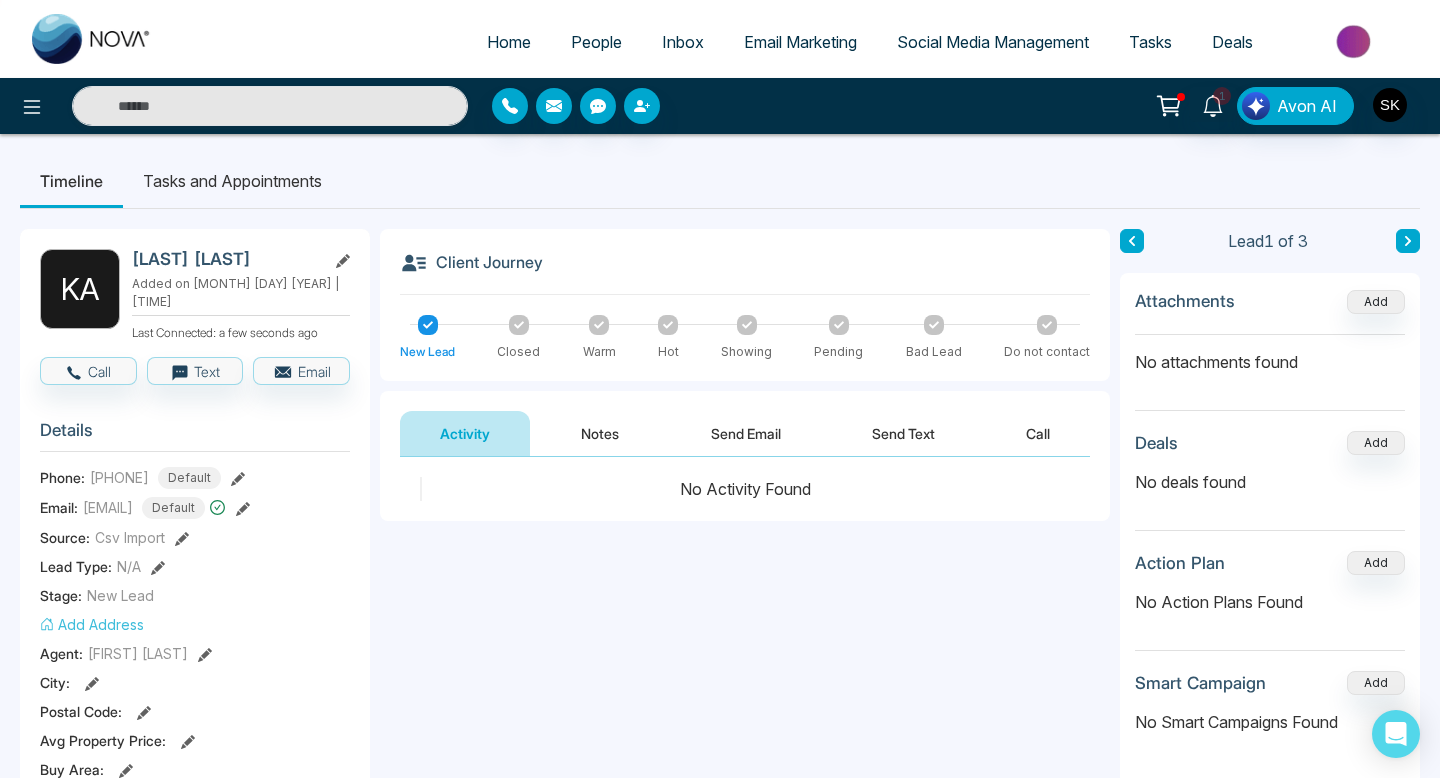 click on "Home" at bounding box center [509, 42] 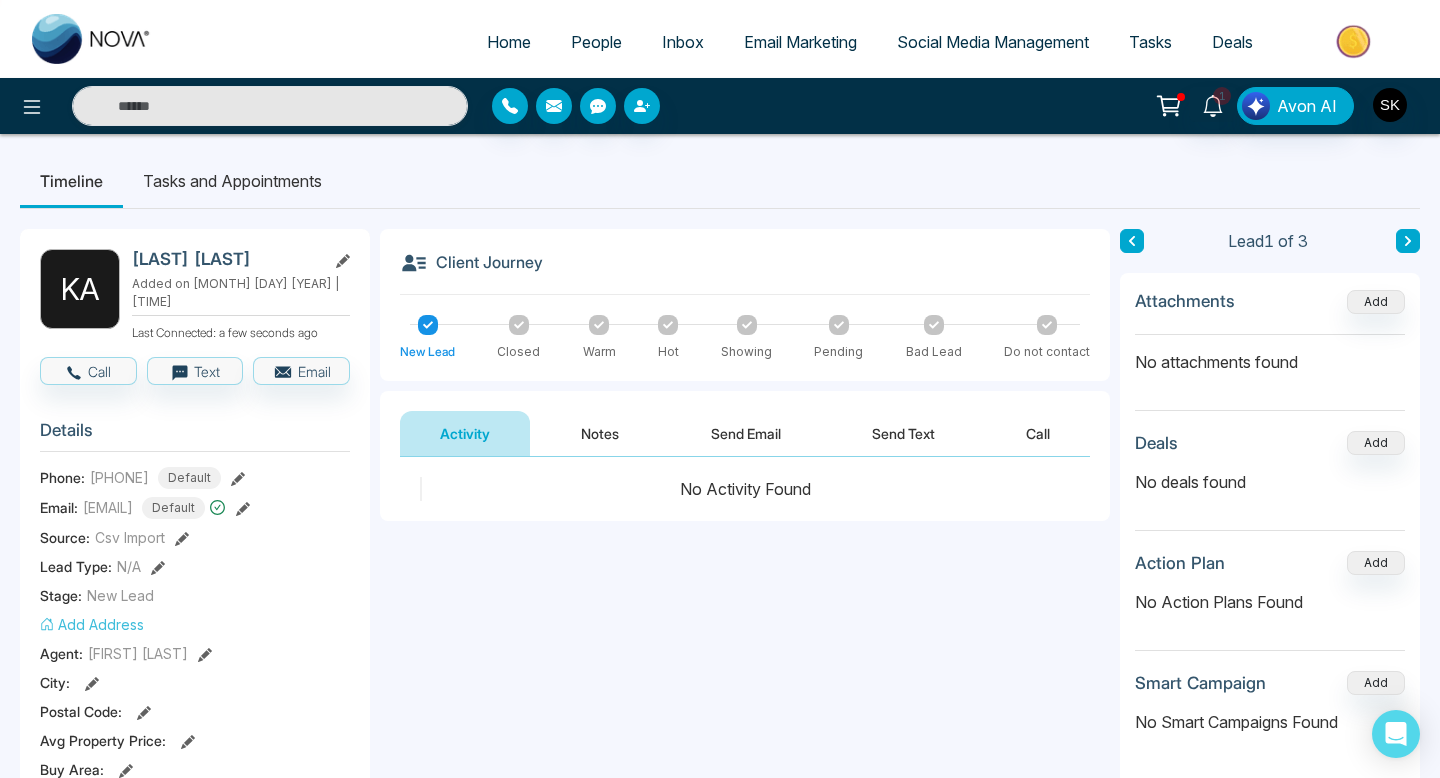 select on "*" 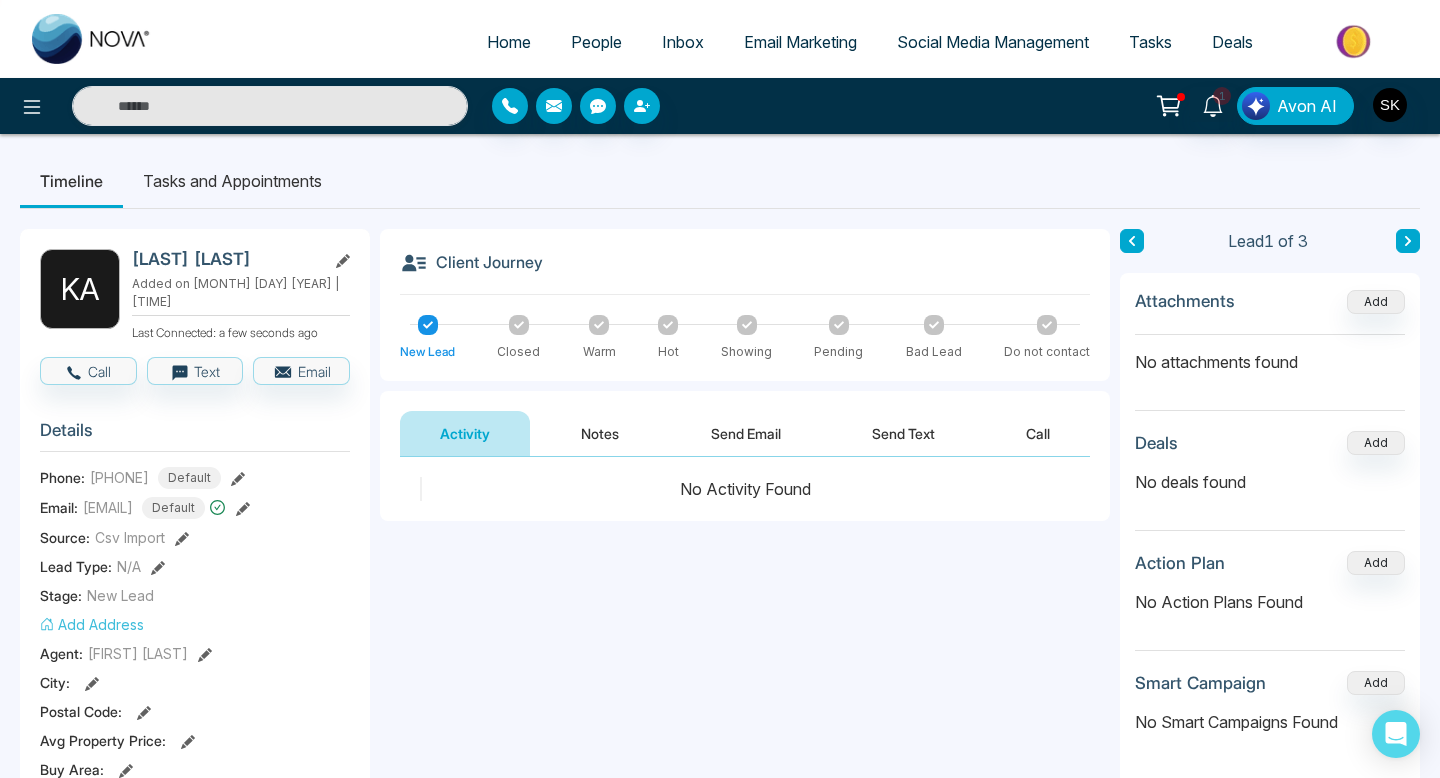 select on "*" 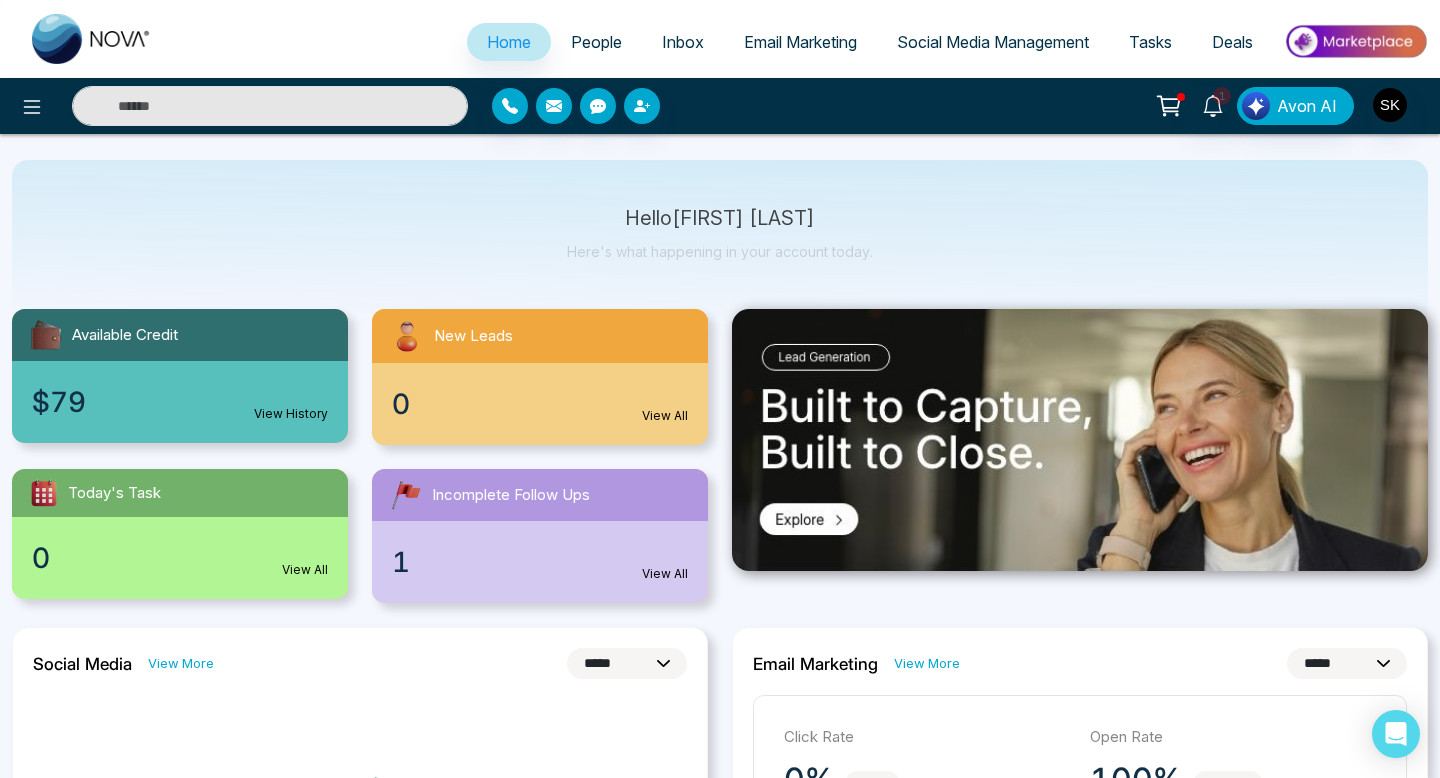 scroll, scrollTop: 0, scrollLeft: 0, axis: both 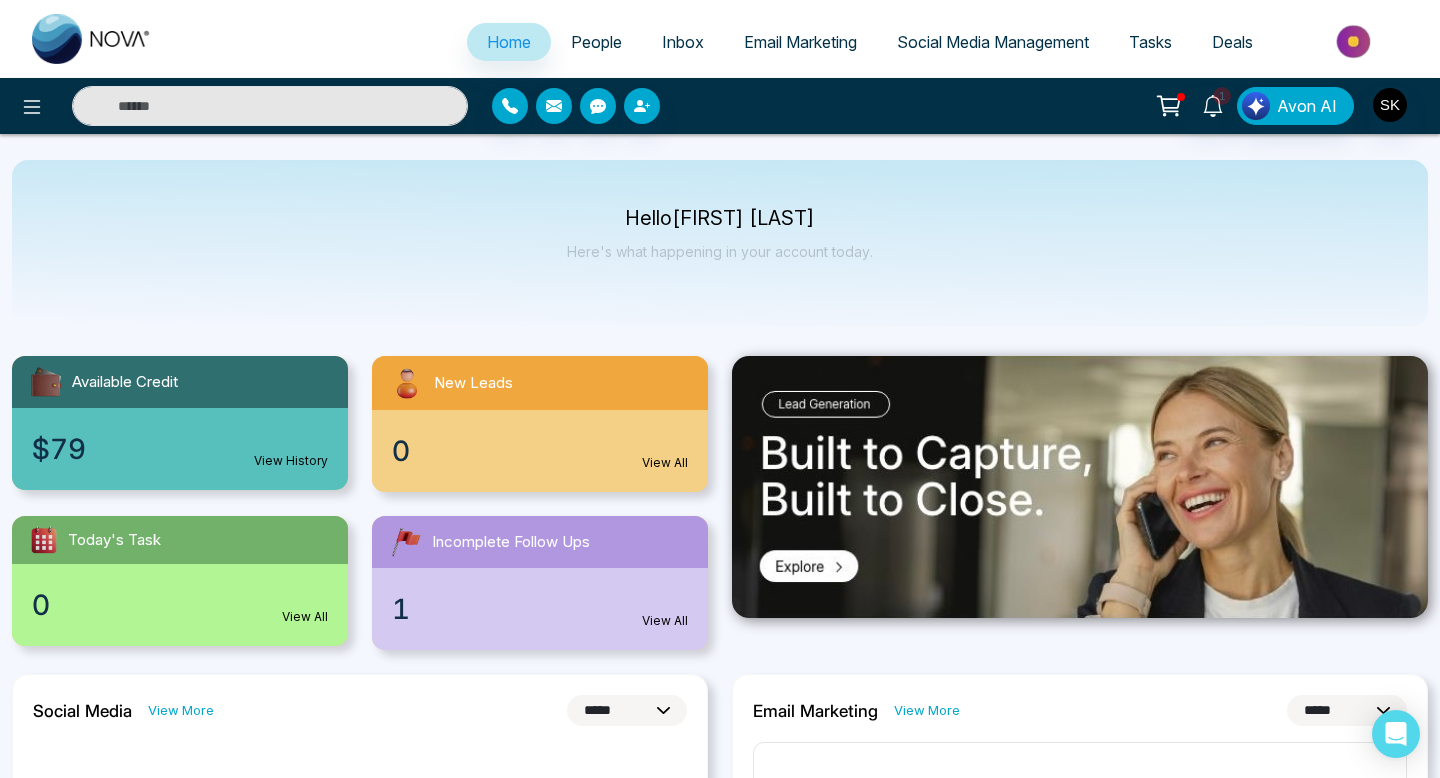 click on "Email Marketing" at bounding box center [800, 42] 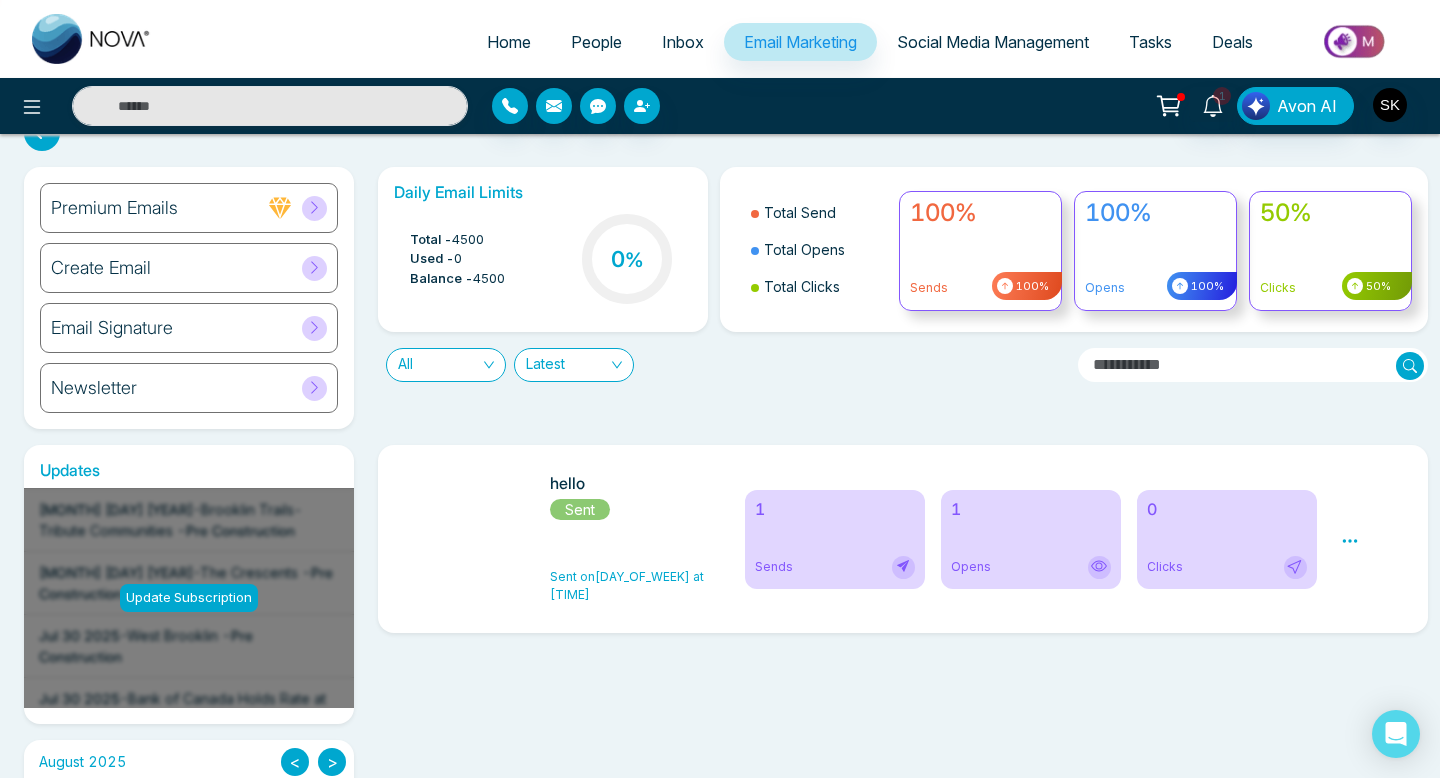 scroll, scrollTop: 50, scrollLeft: 0, axis: vertical 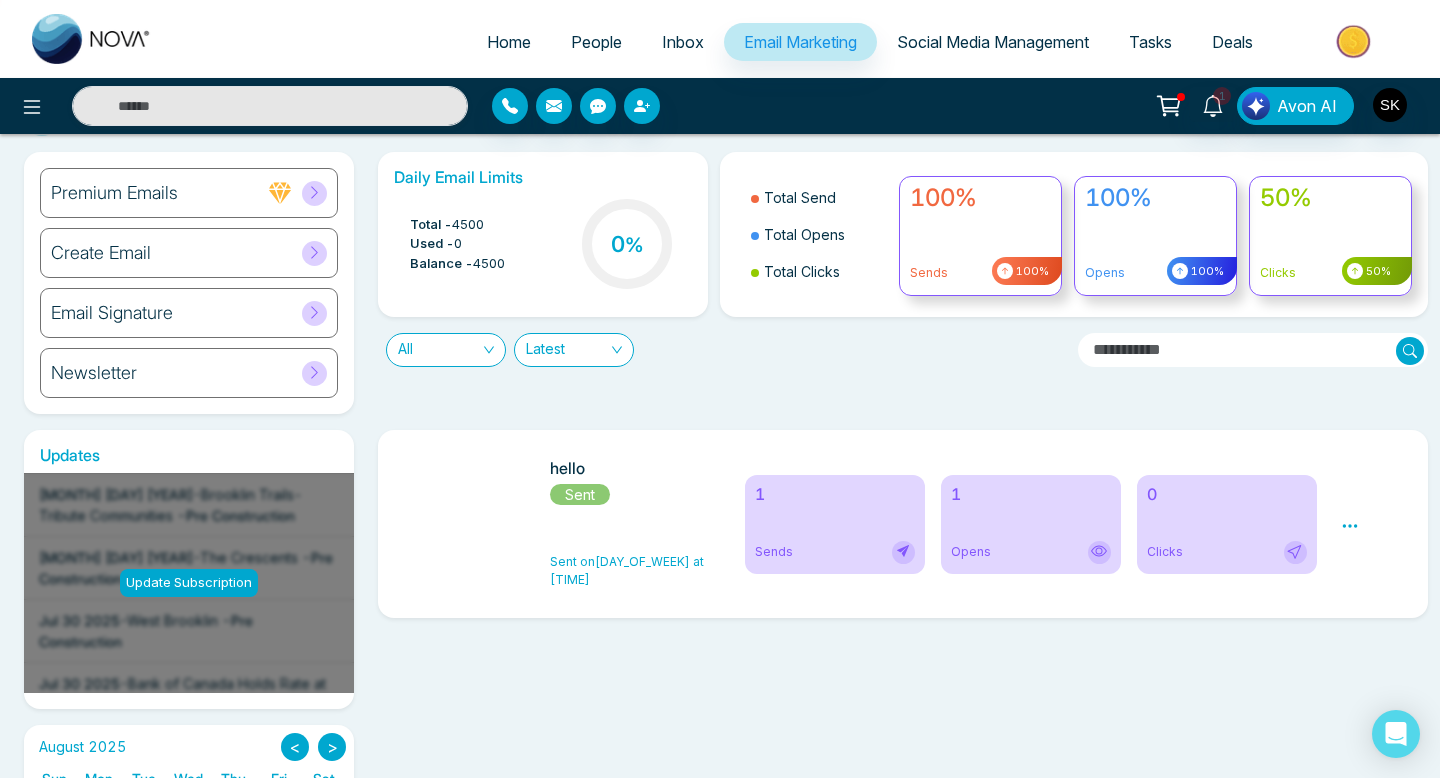 click on "Email Signature" at bounding box center (189, 313) 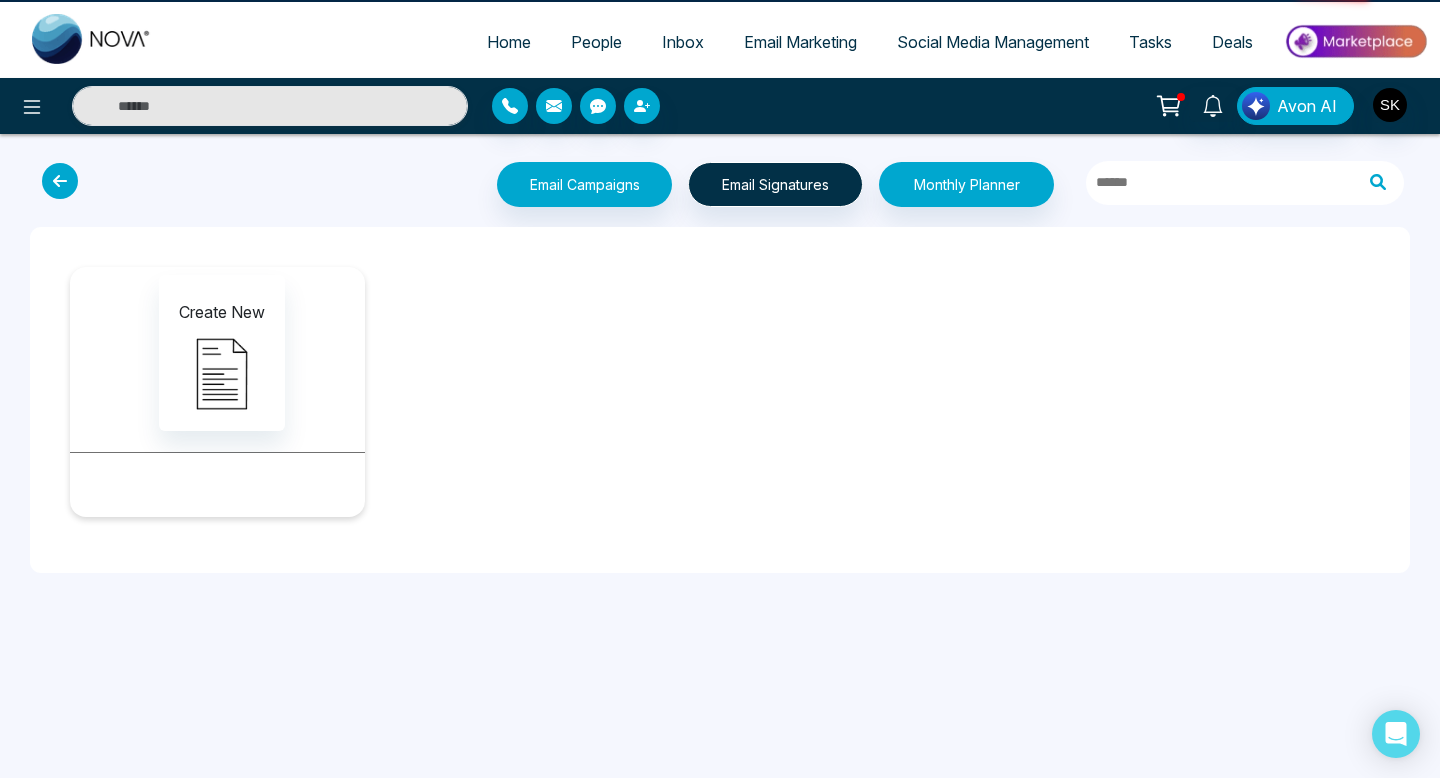scroll, scrollTop: 0, scrollLeft: 0, axis: both 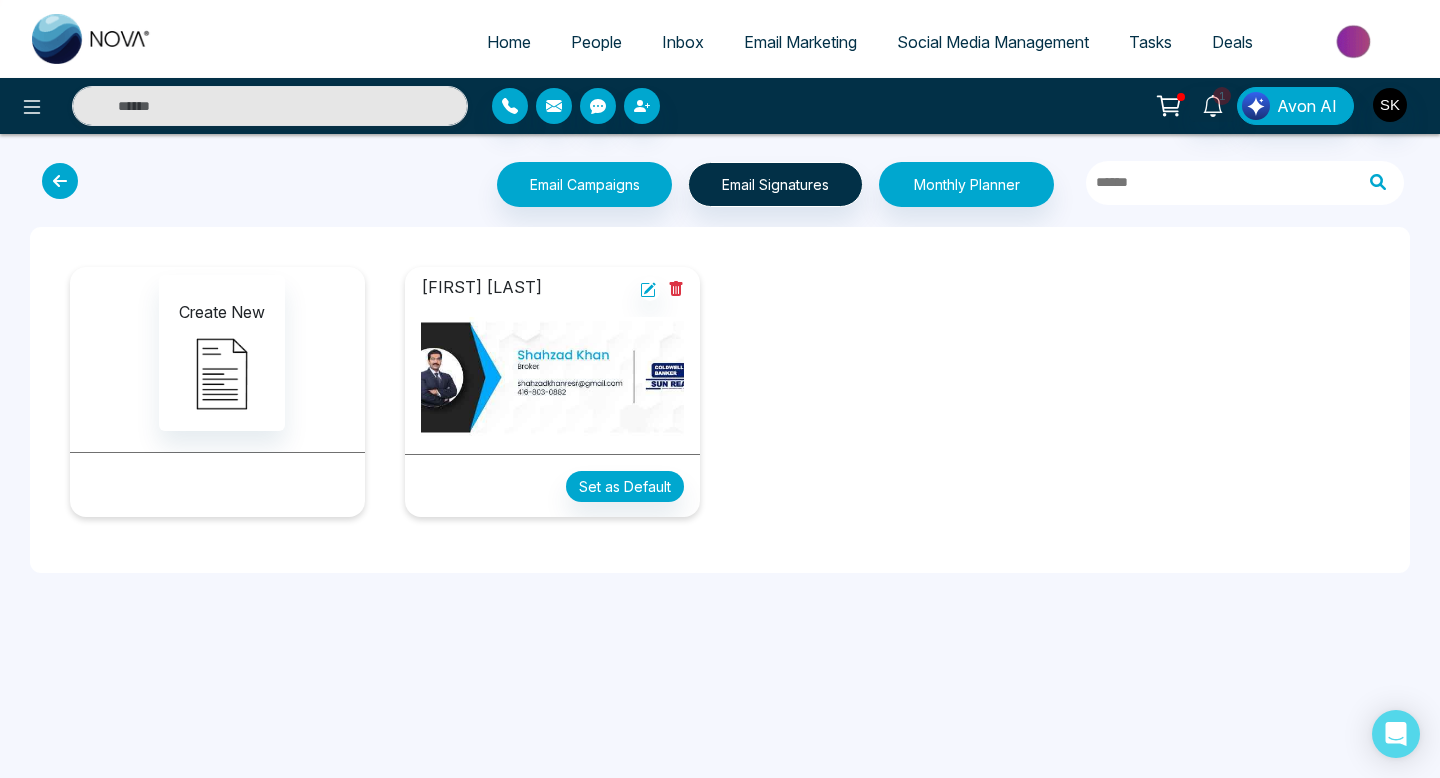 click at bounding box center [552, 377] 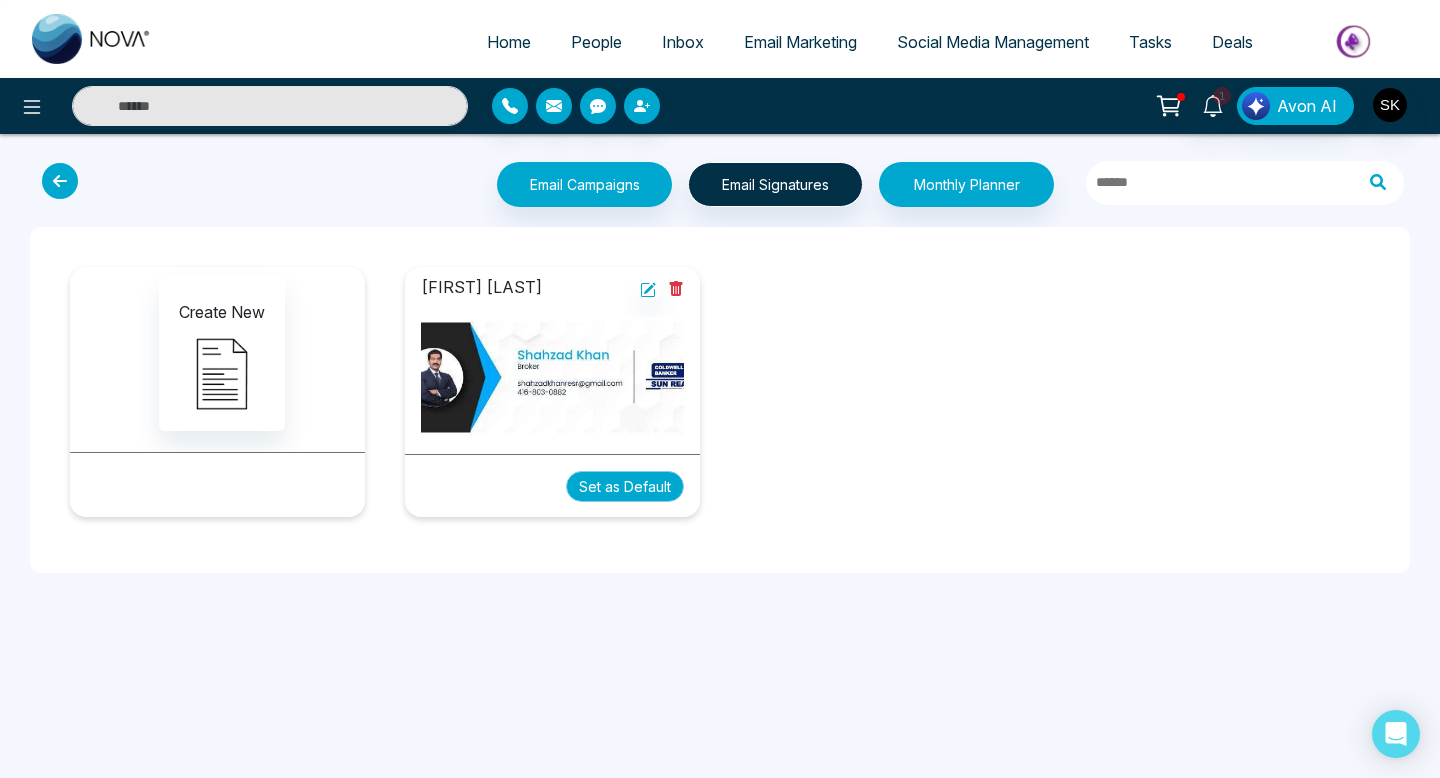 click on "Set as Default" at bounding box center (625, 486) 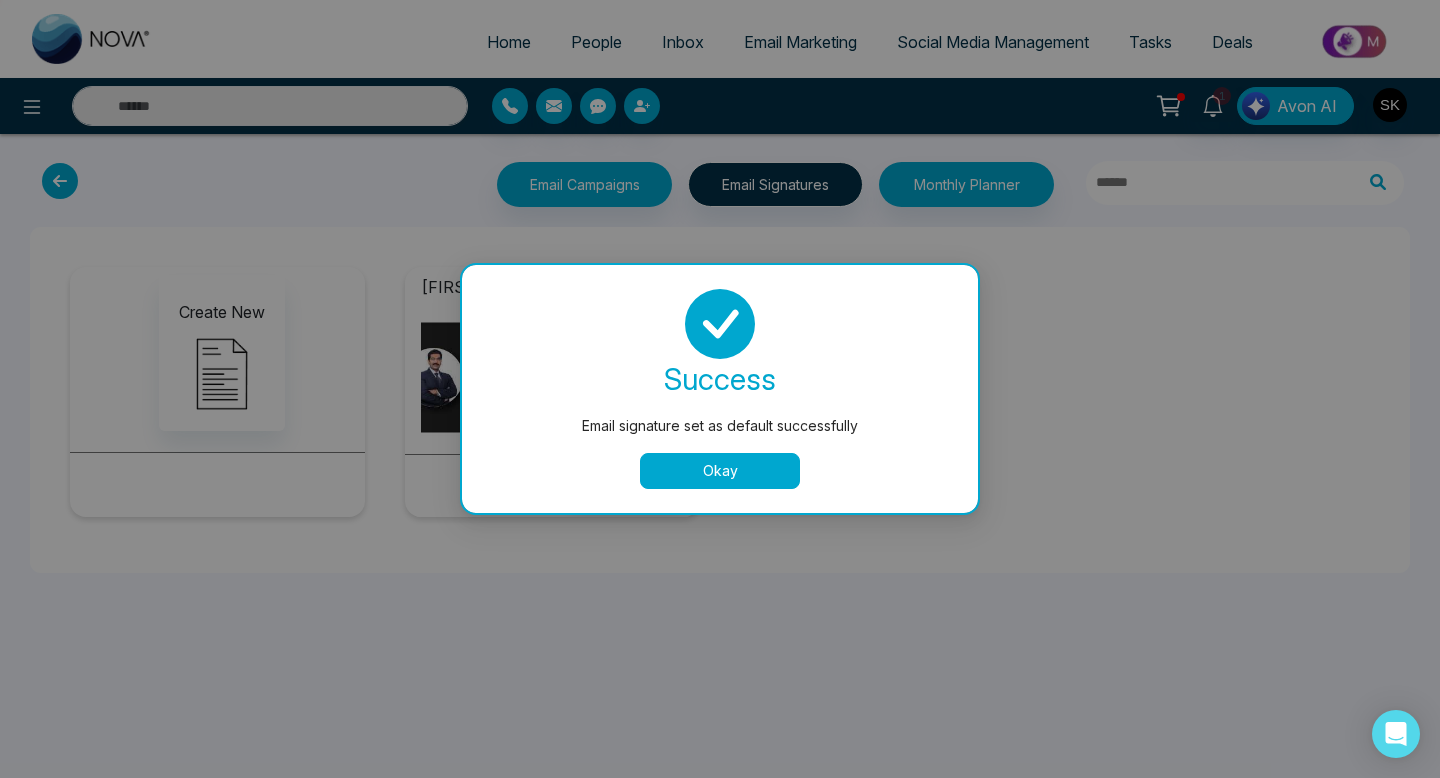 click on "Okay" at bounding box center (720, 471) 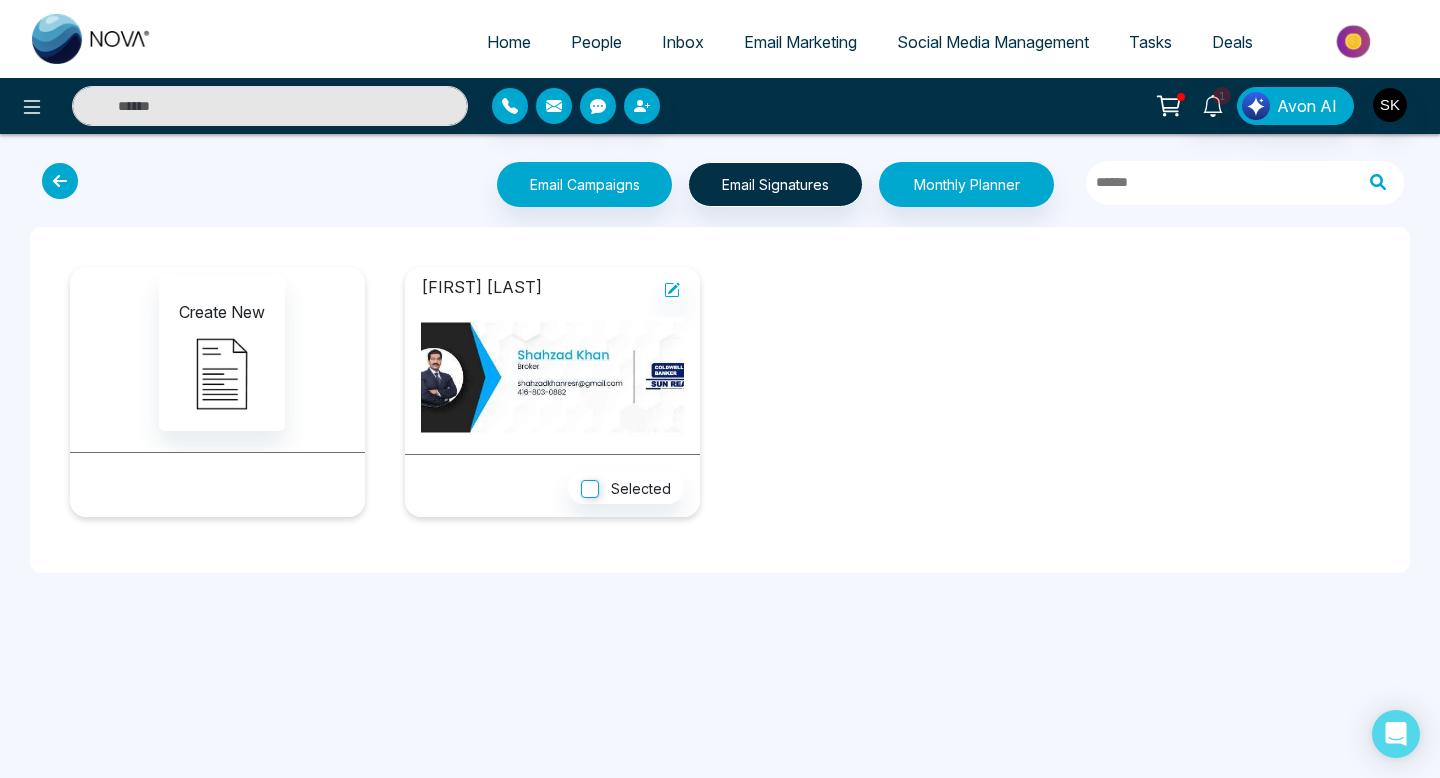 click at bounding box center [552, 377] 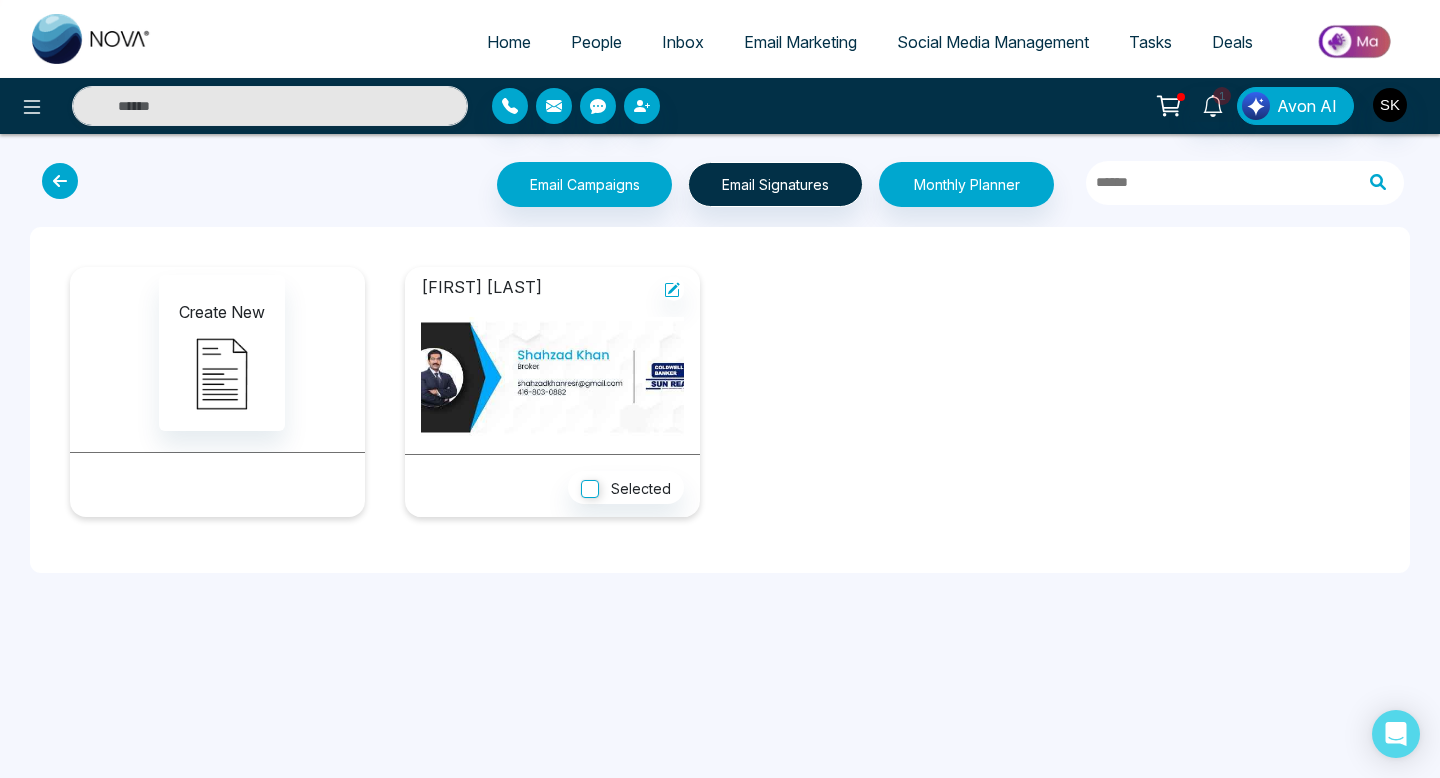 click at bounding box center (60, 181) 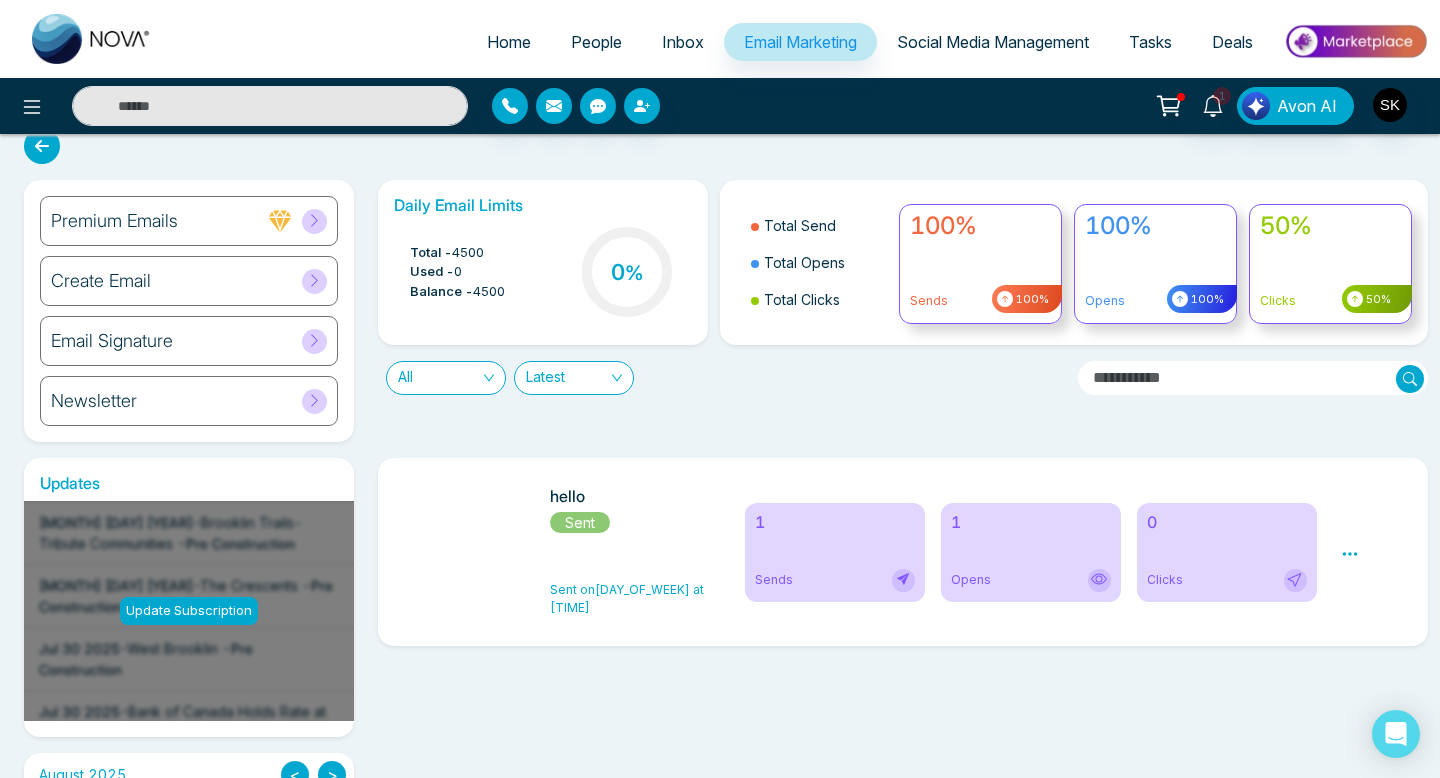 scroll, scrollTop: 0, scrollLeft: 0, axis: both 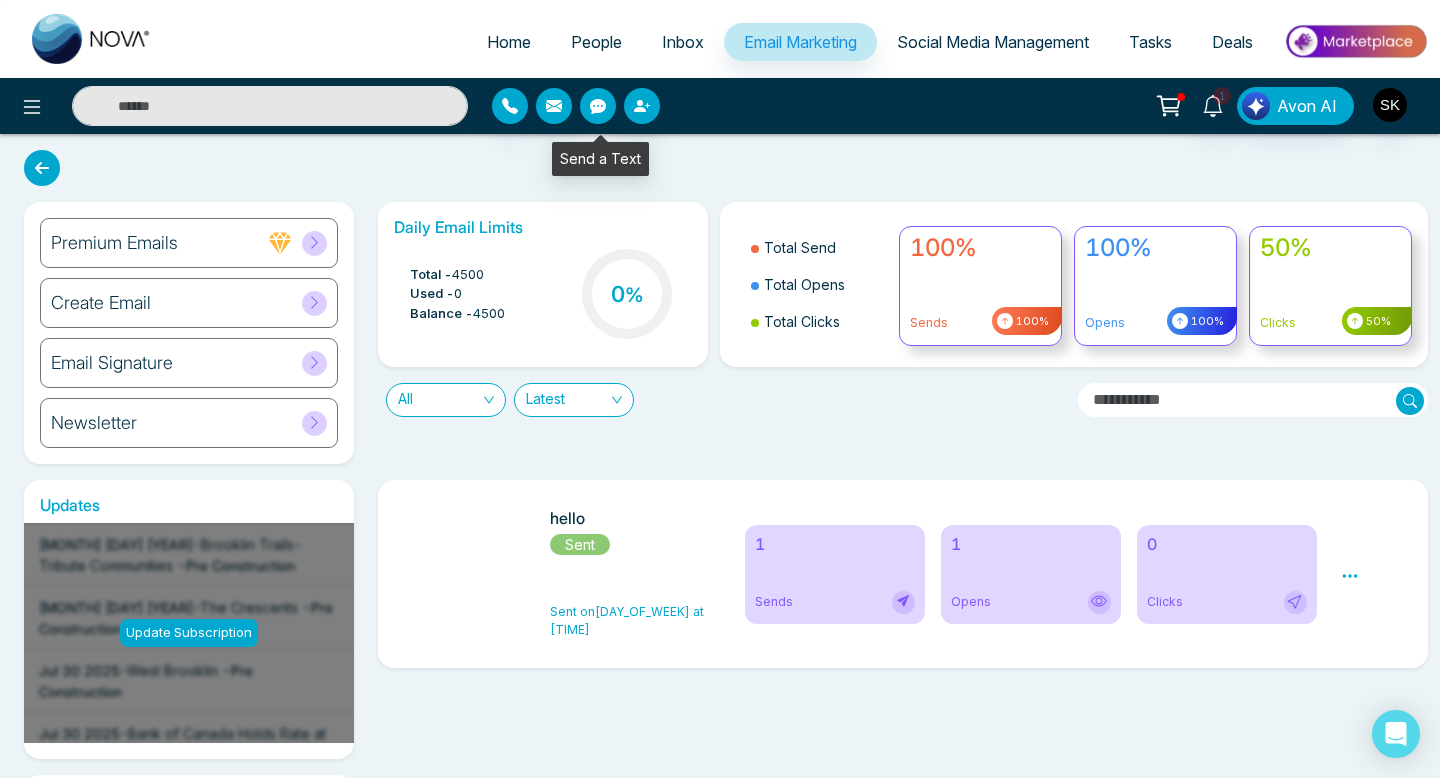 click 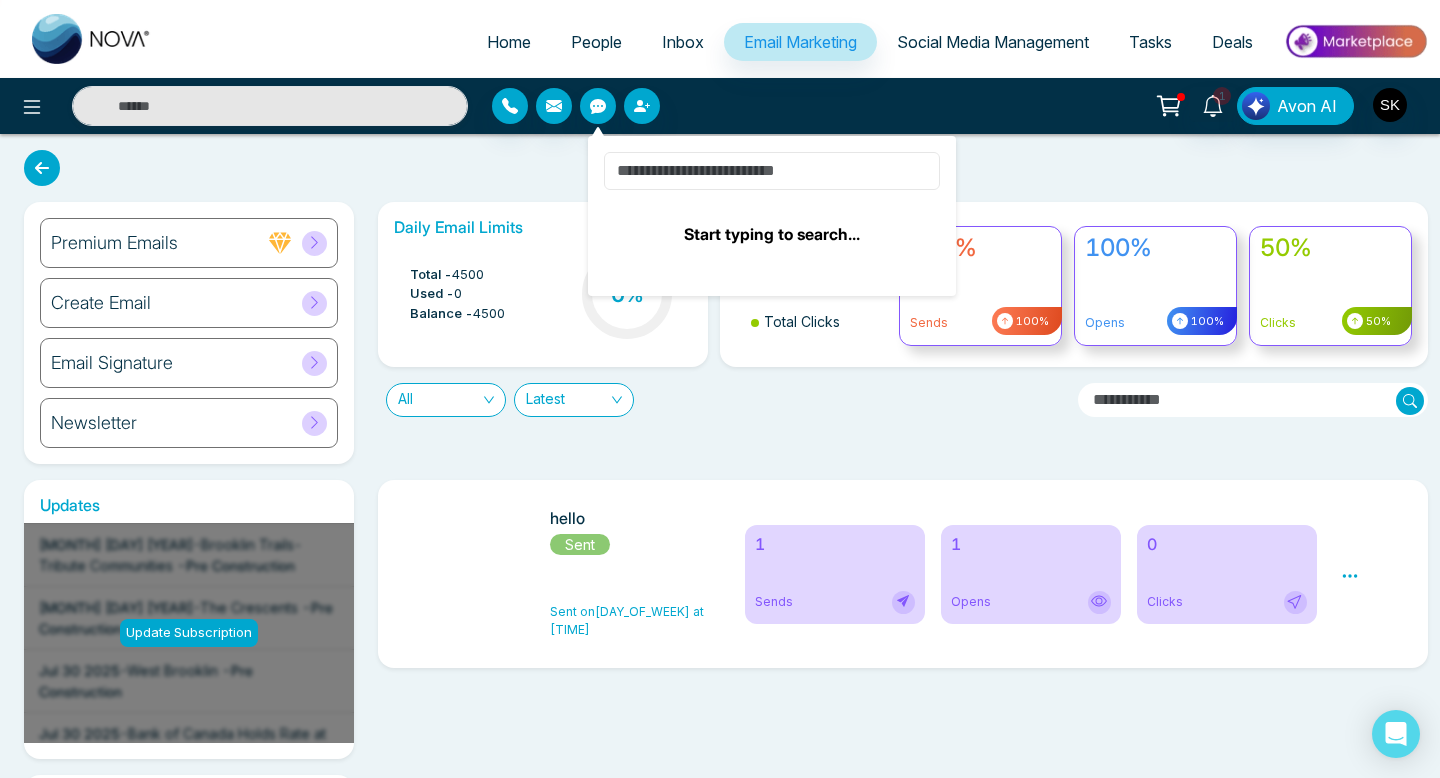 click at bounding box center [772, 171] 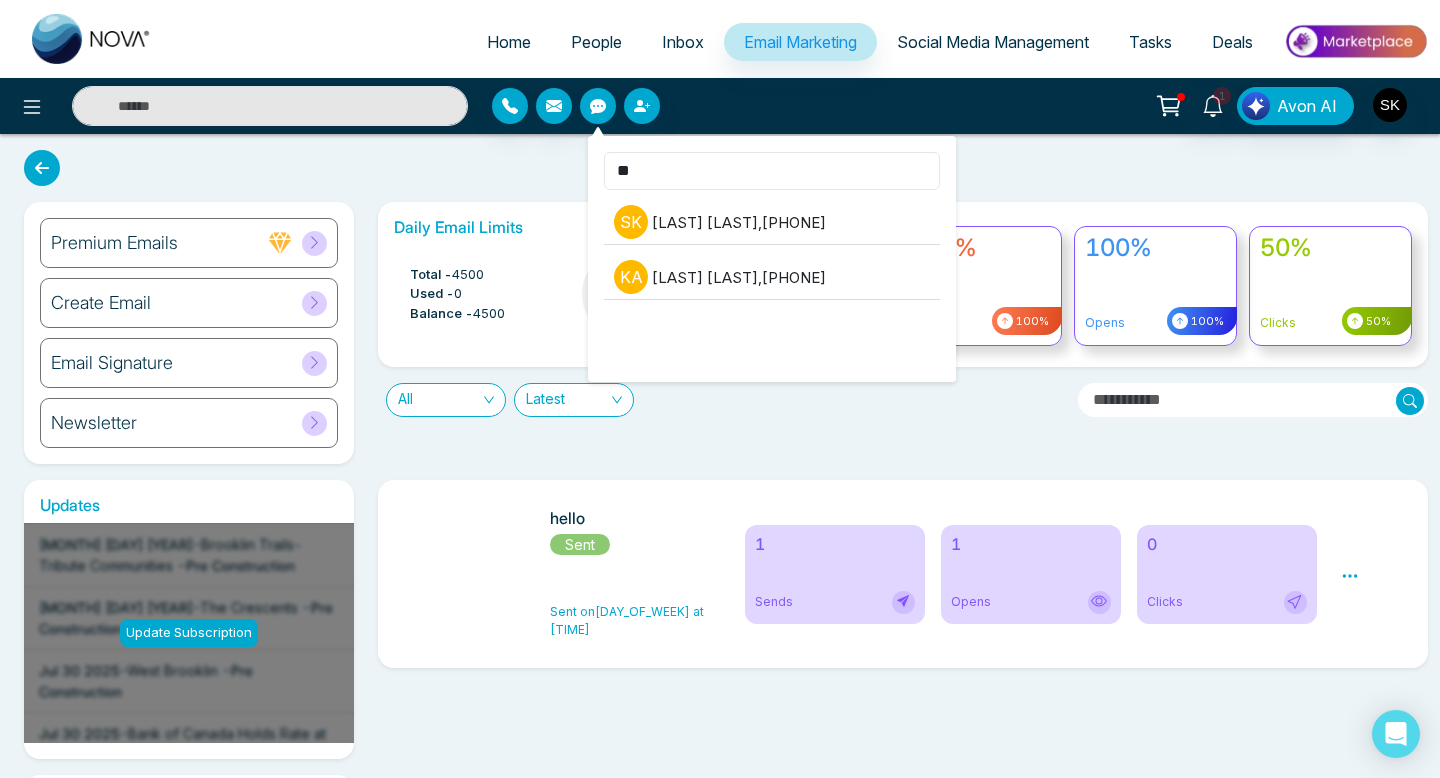 type on "***" 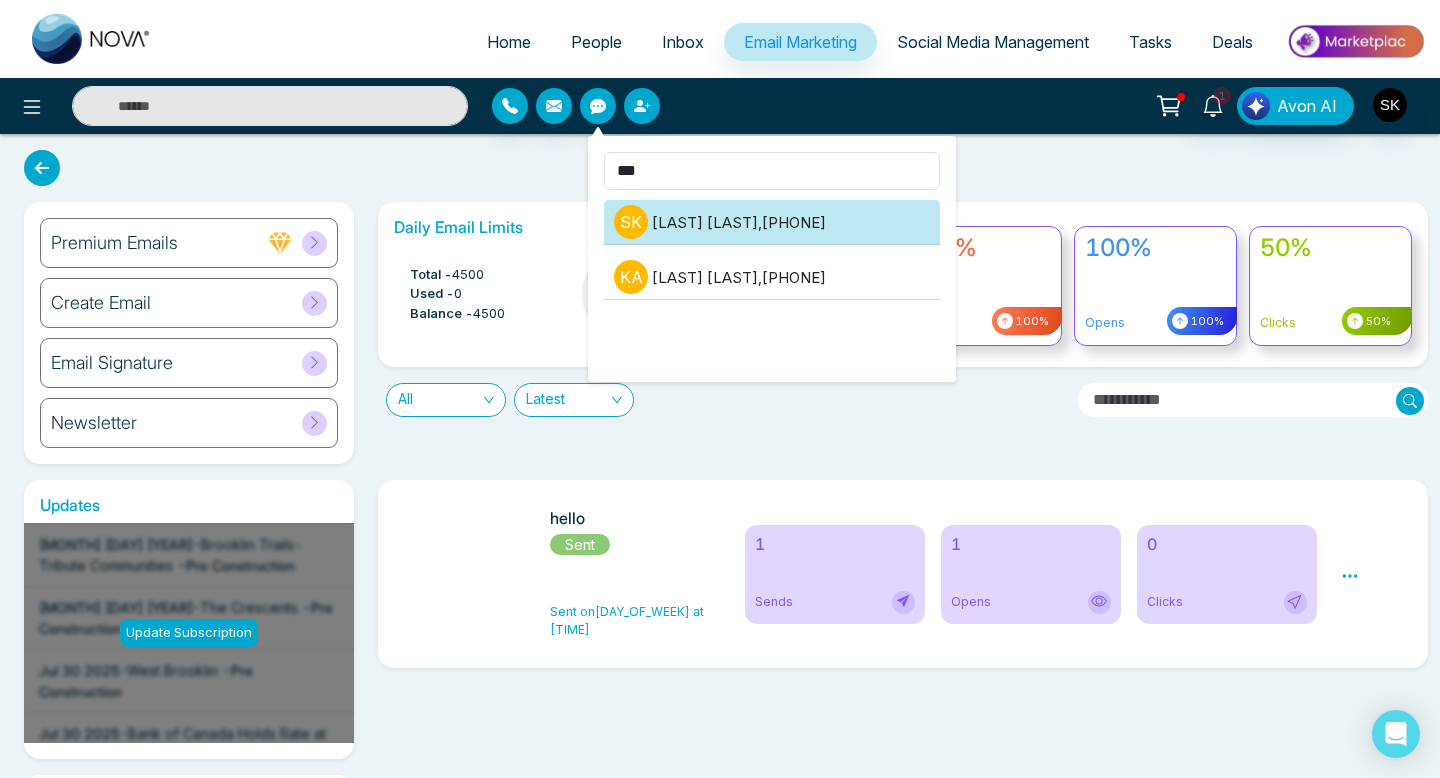 click on "S K   SHAHZAD   KHAN ,  +14168030882" at bounding box center [772, 222] 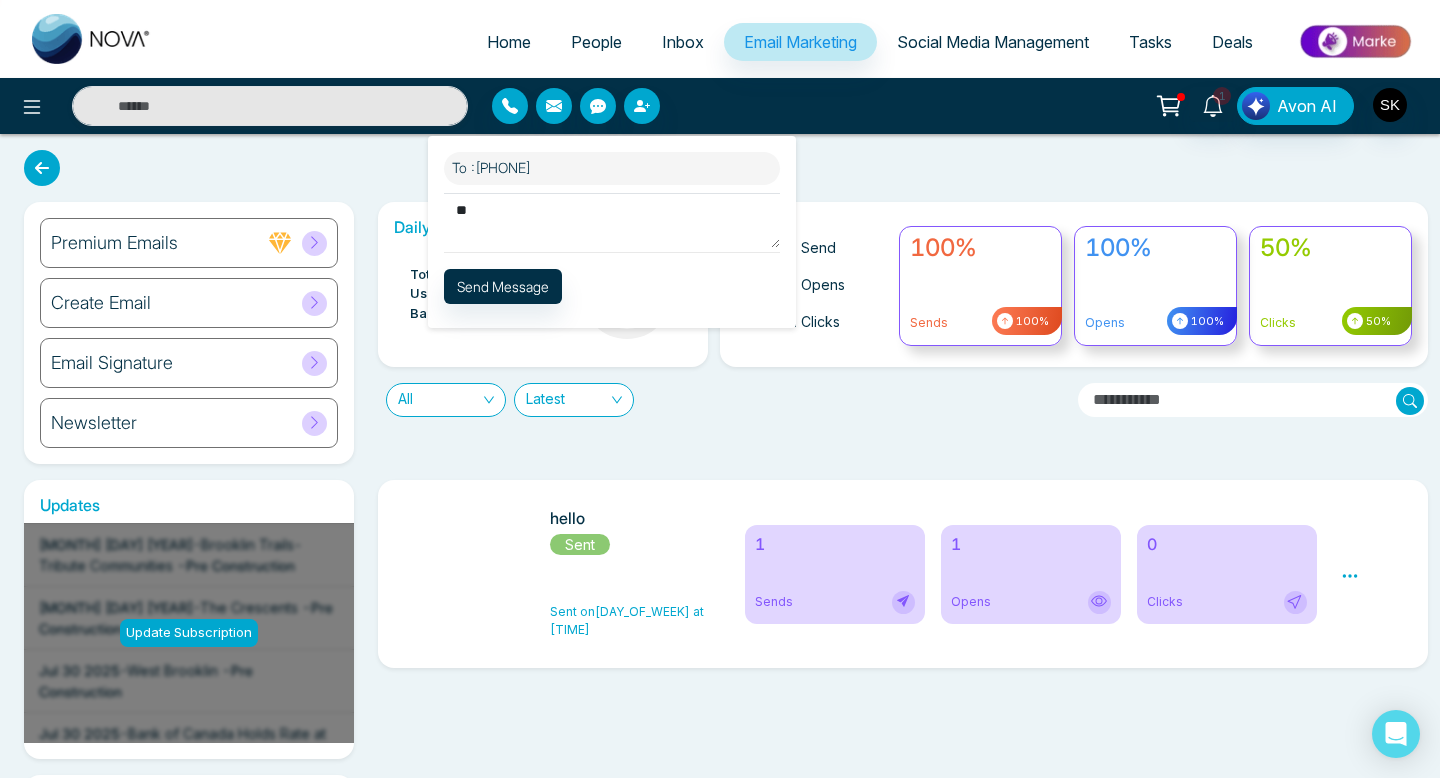 type on "**" 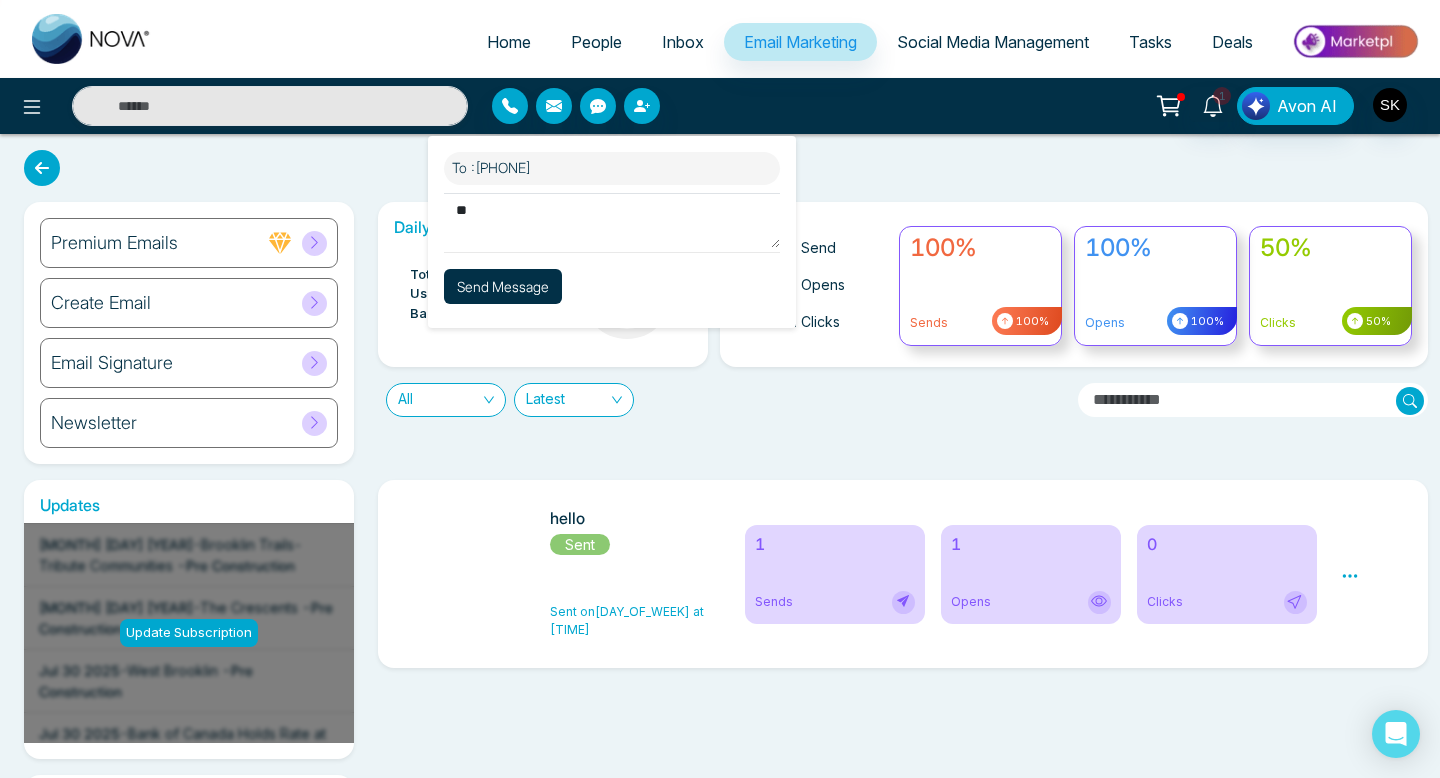 click on "Send Message" at bounding box center (503, 286) 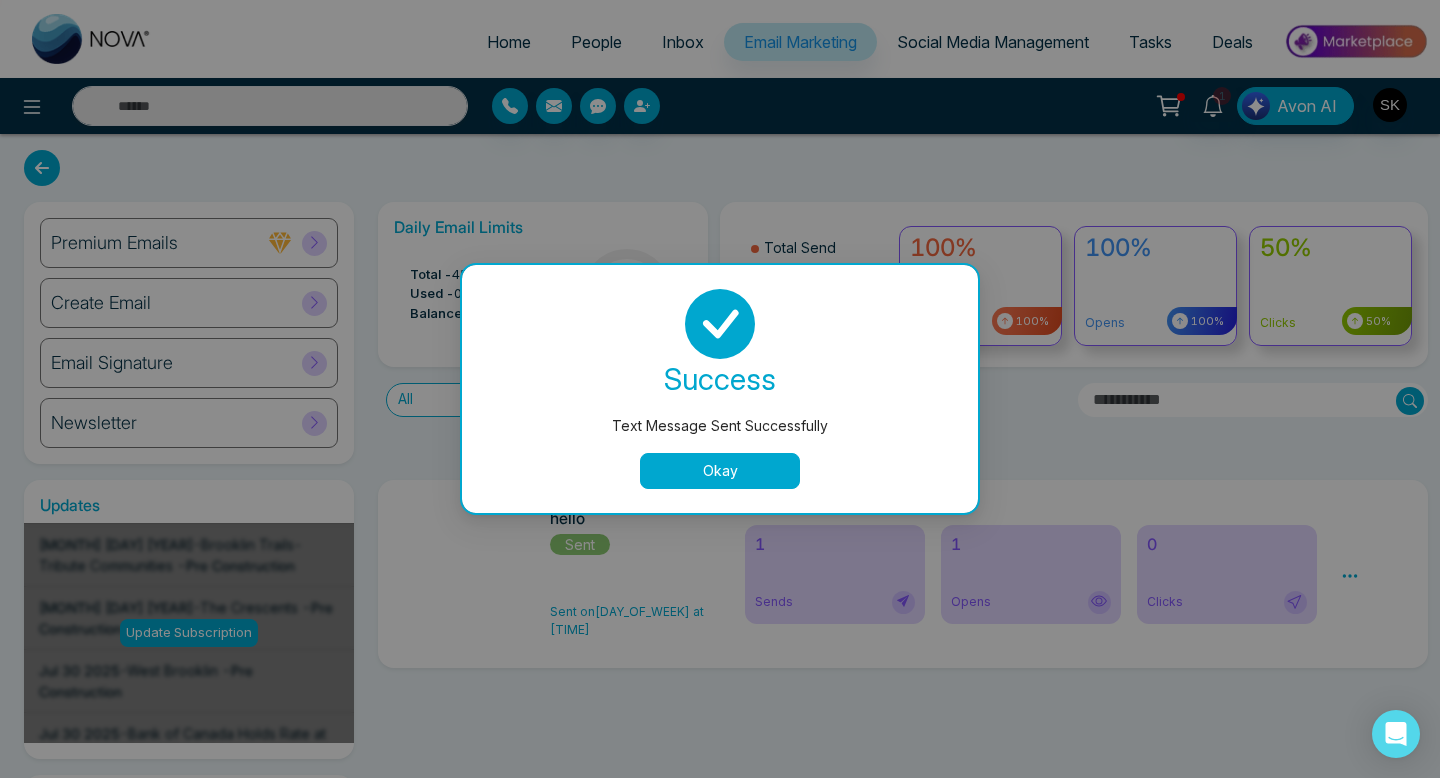 click on "Okay" at bounding box center (720, 471) 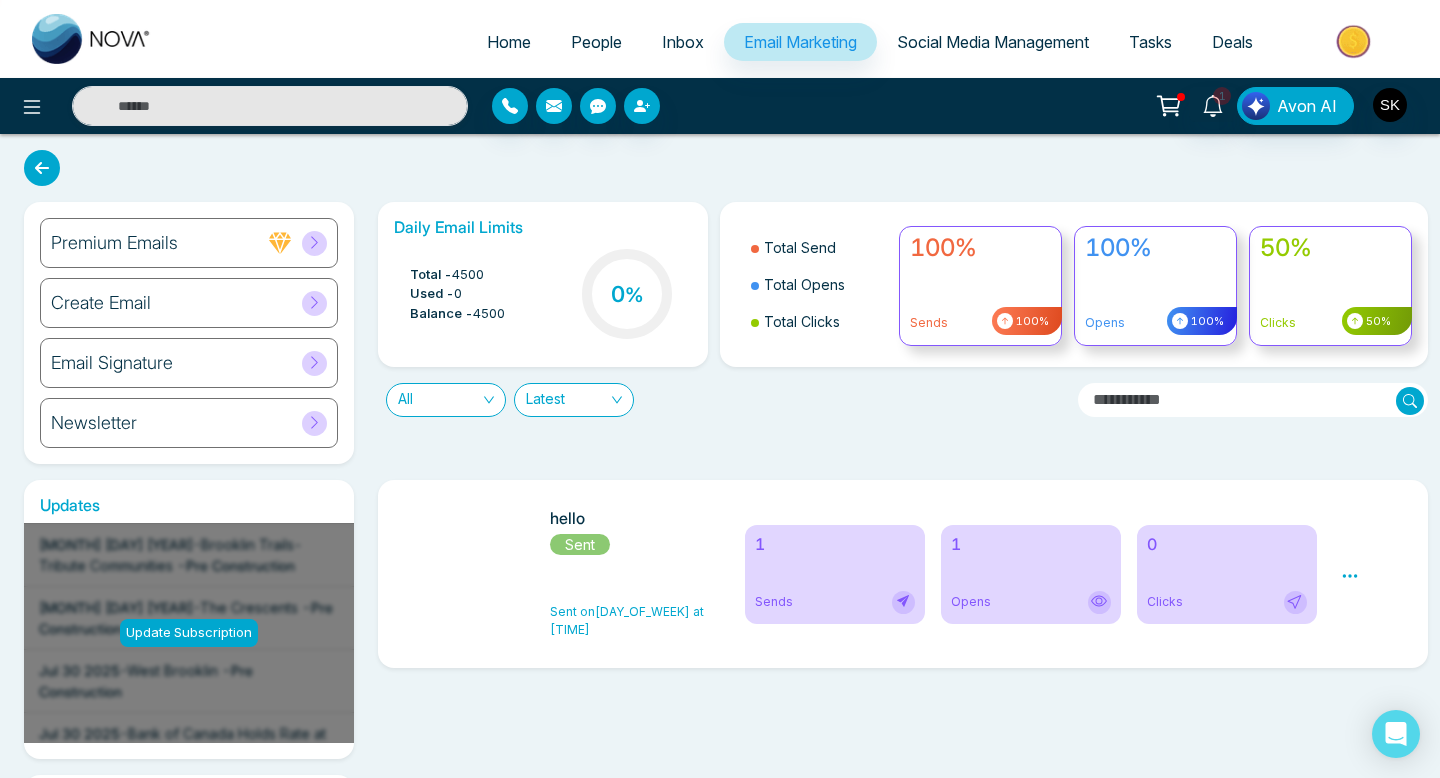 click 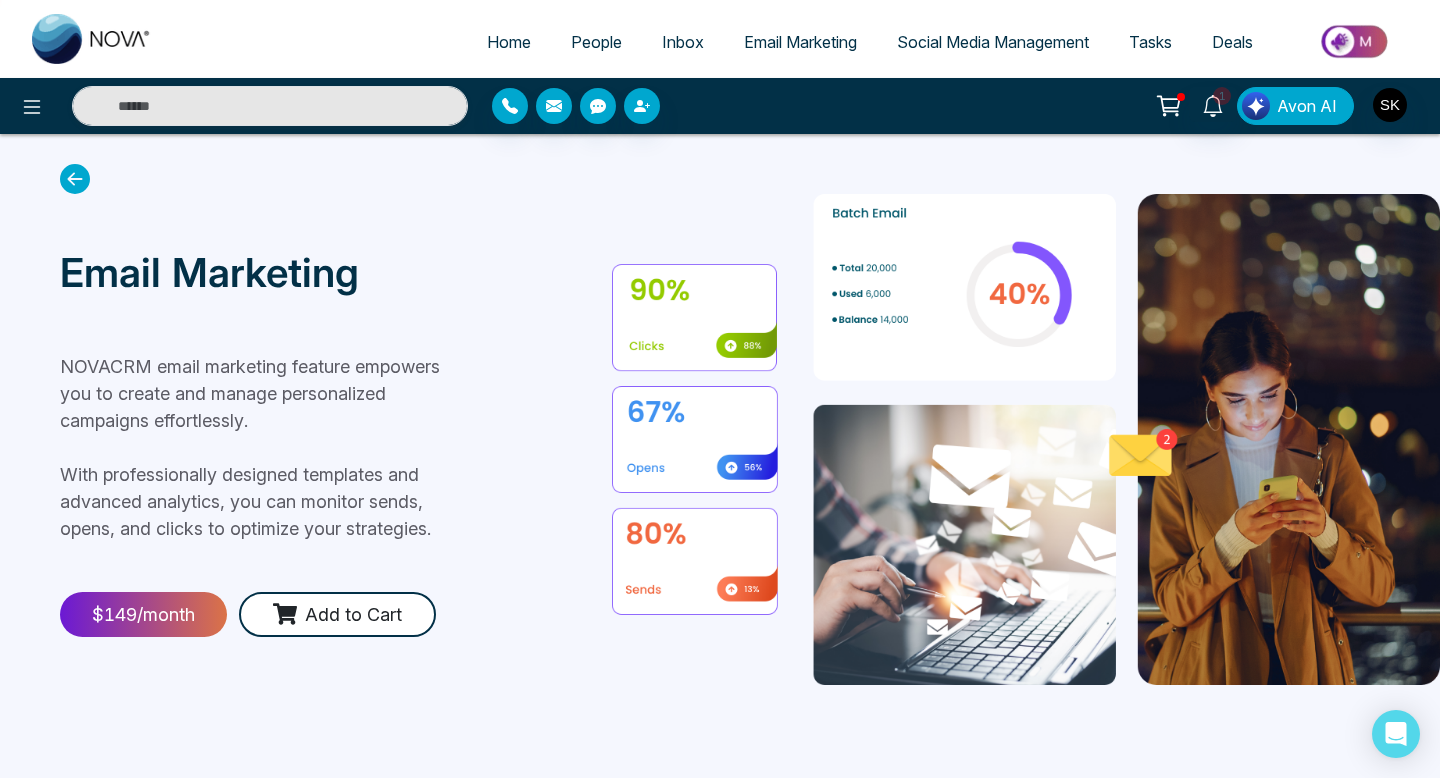 click on "Avon AI" at bounding box center (1307, 106) 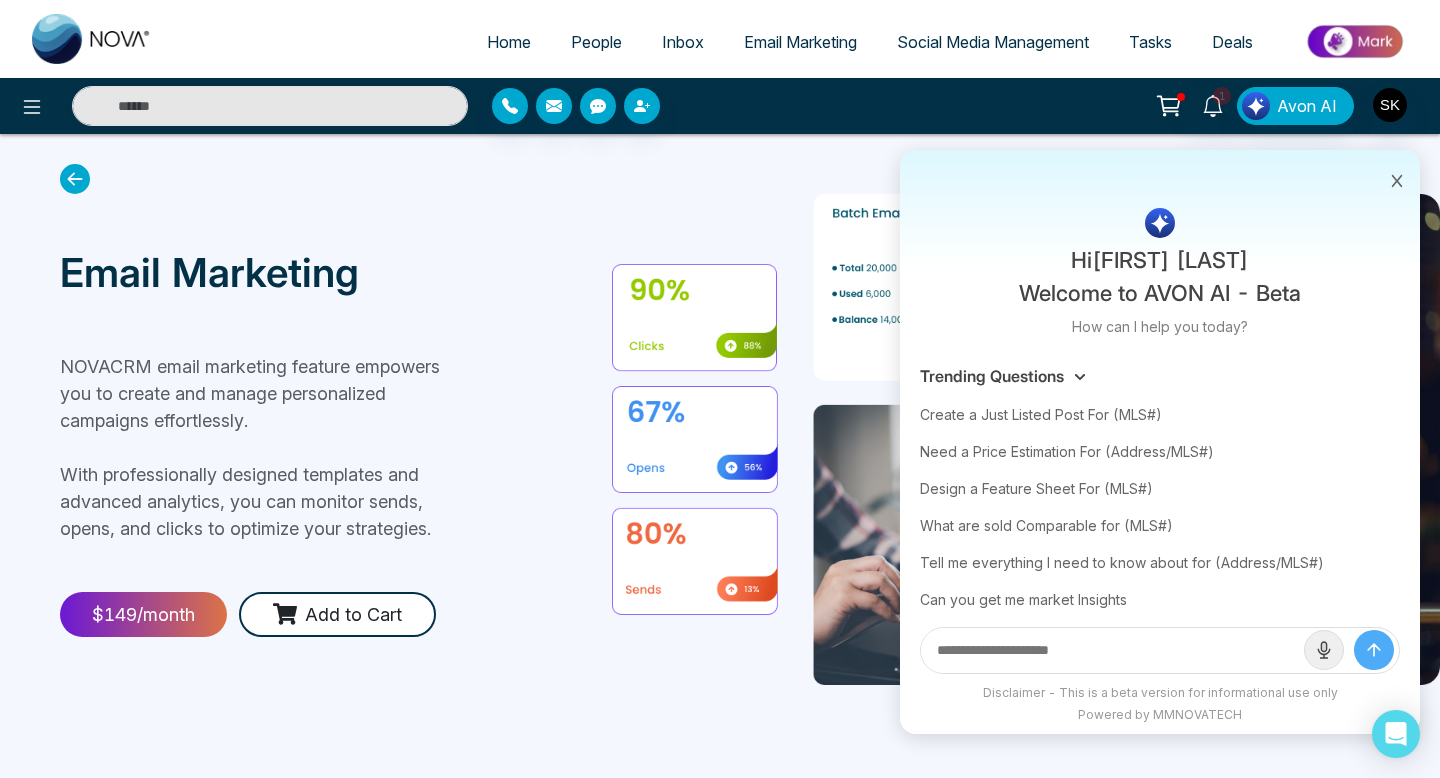 click at bounding box center (1112, 650) 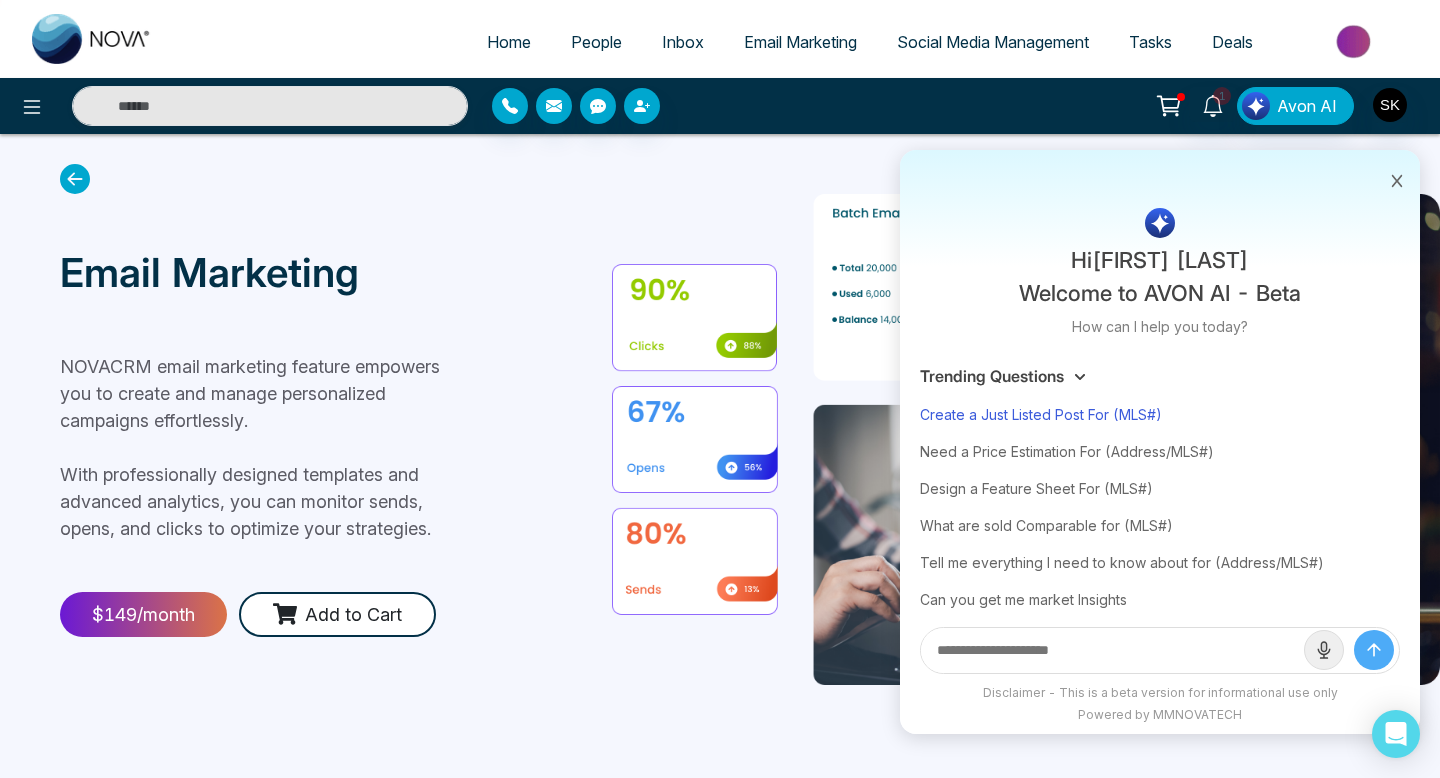 click on "Create a Just Listed Post For (MLS#)" at bounding box center [1160, 414] 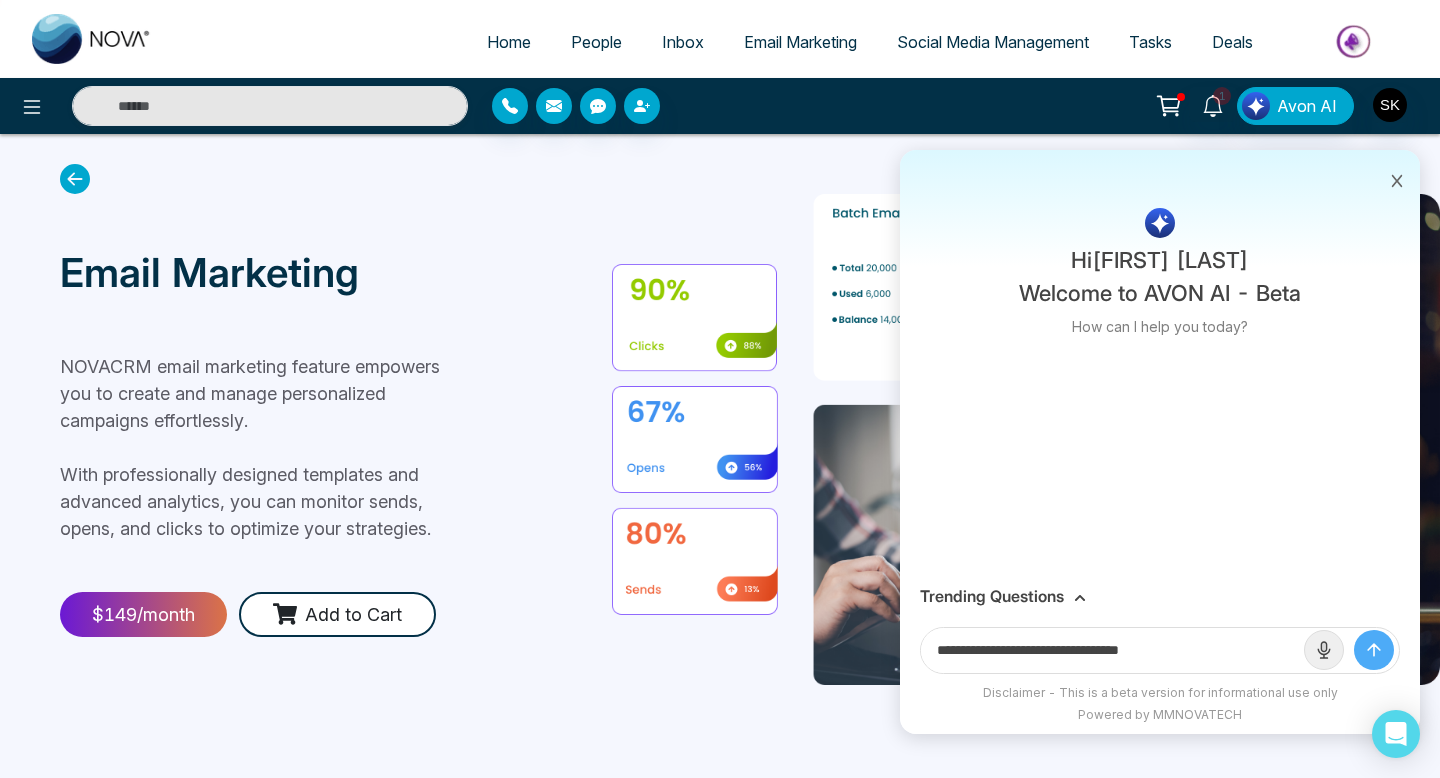 click on "**********" at bounding box center (1112, 650) 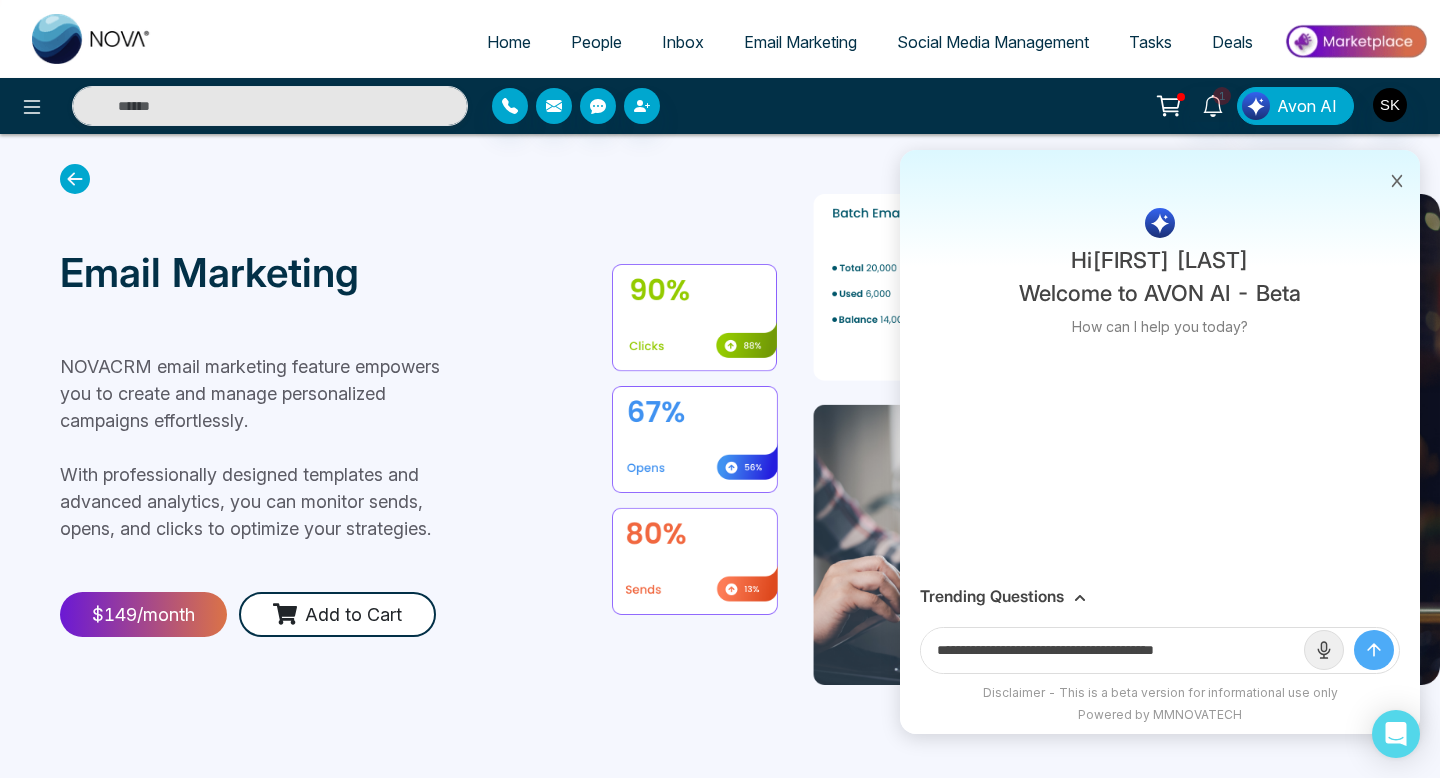 click on "**********" at bounding box center (1112, 650) 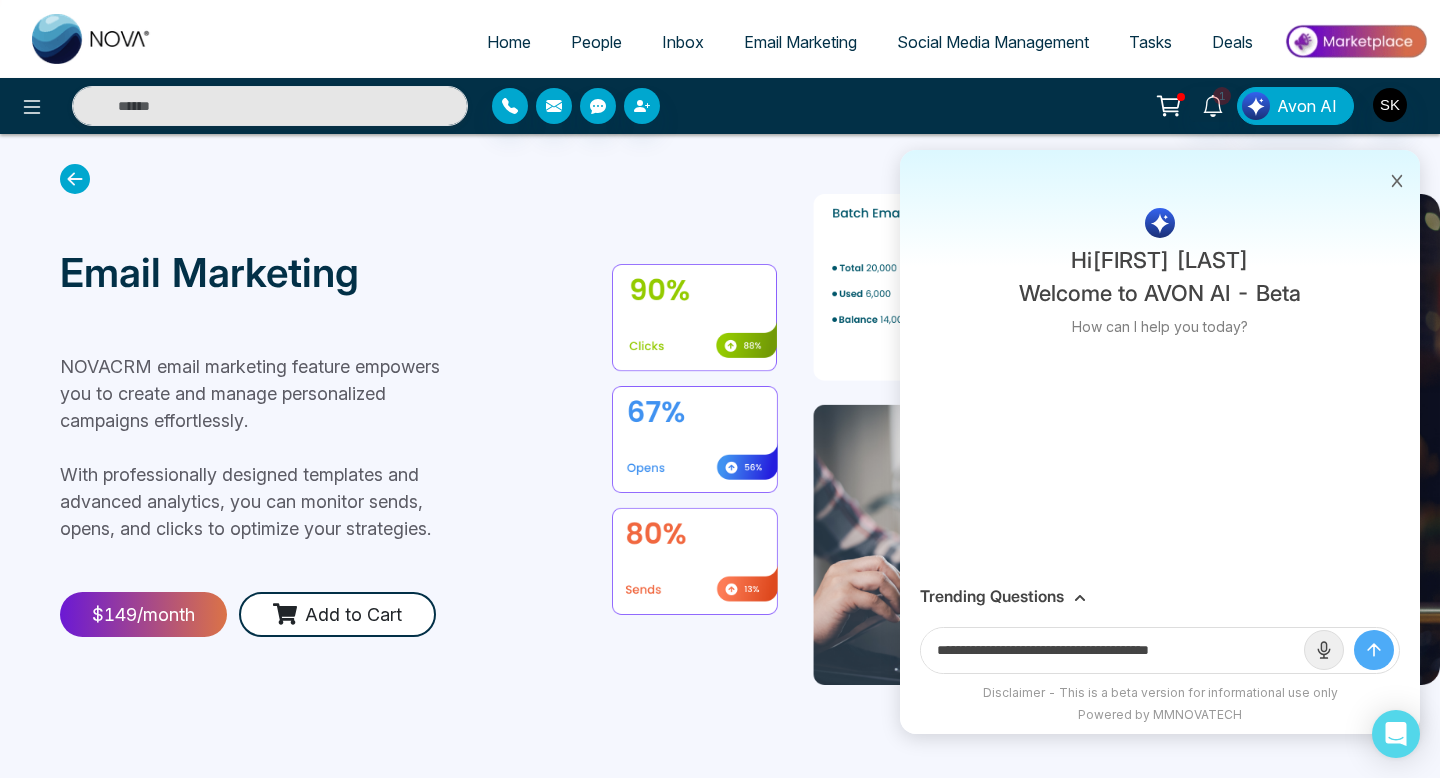 type on "**********" 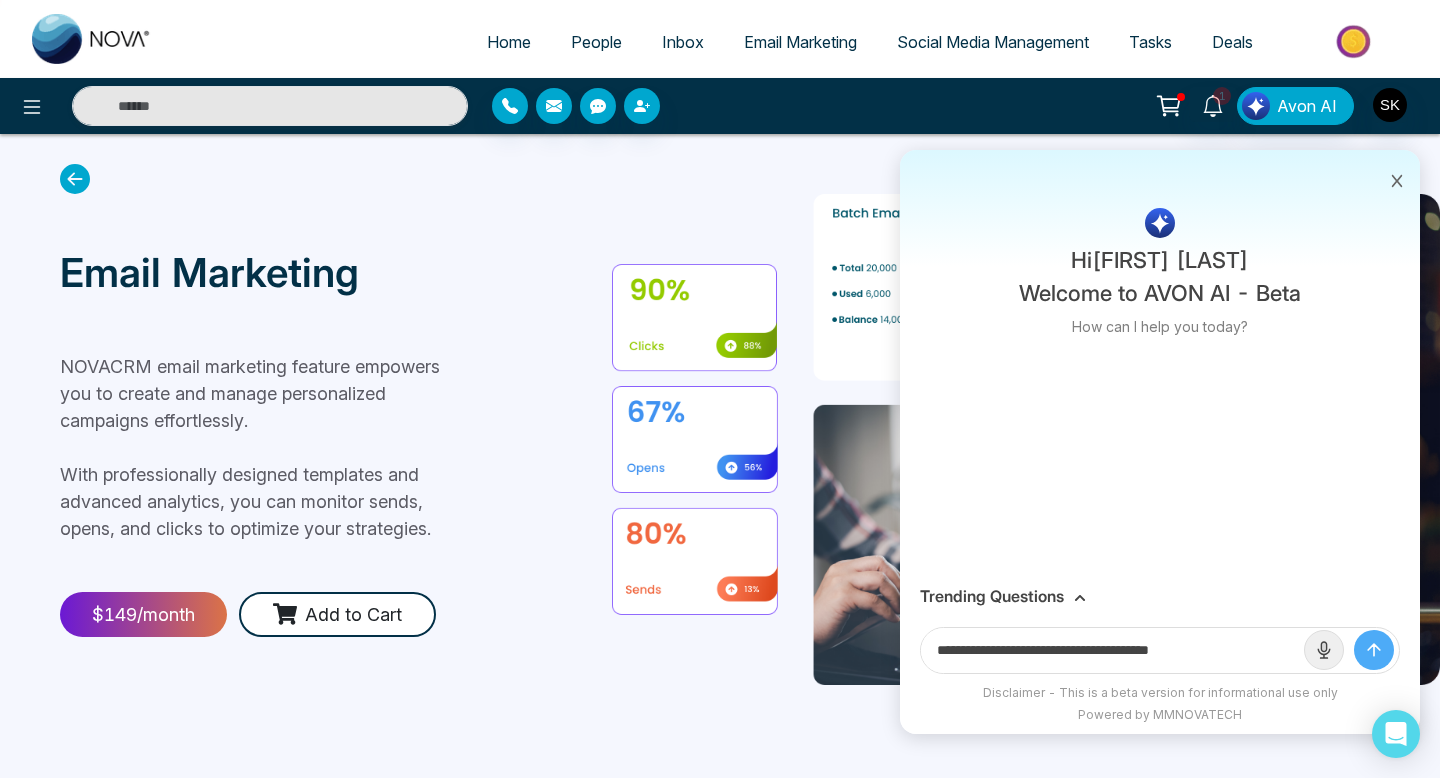 click 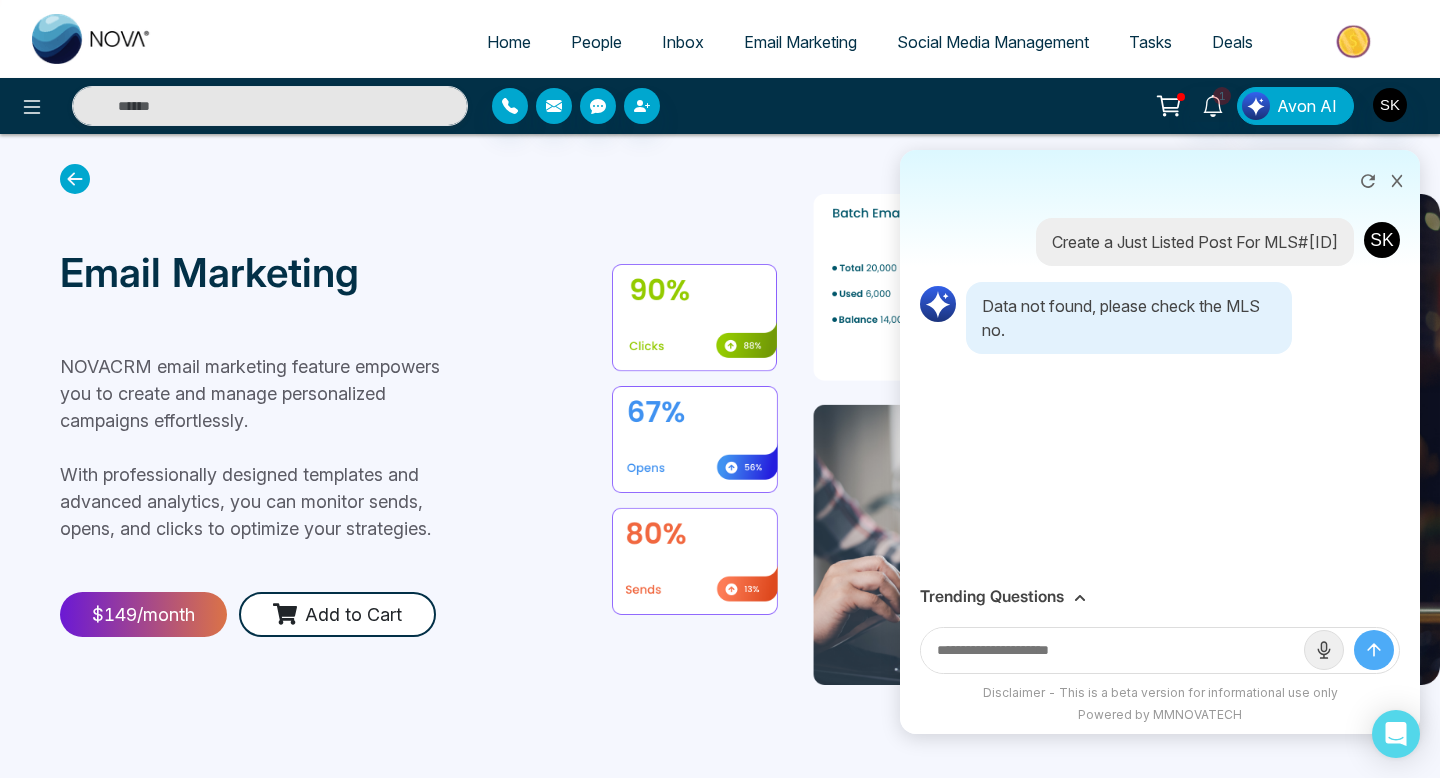 click on "Data not found, please check the MLS no." at bounding box center [1129, 318] 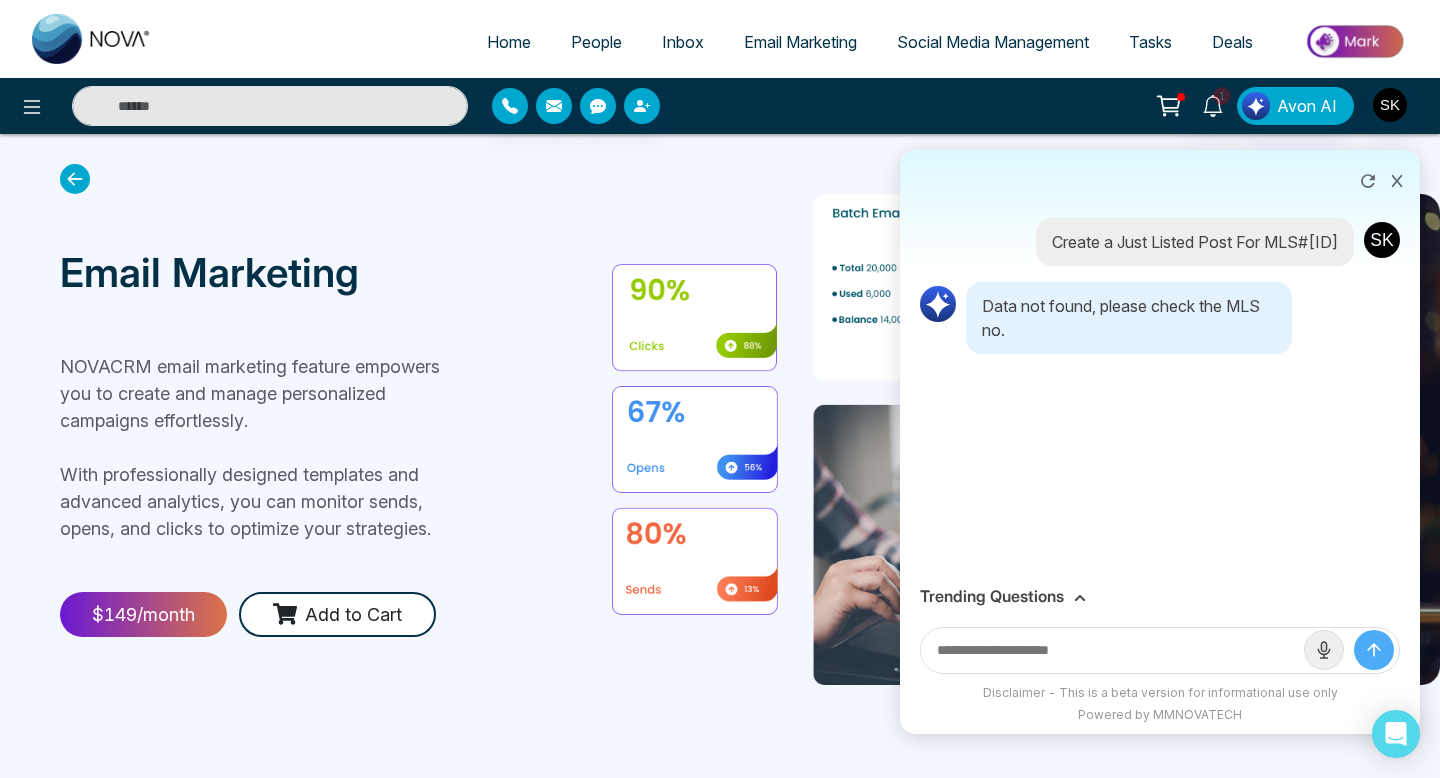 click at bounding box center [1112, 650] 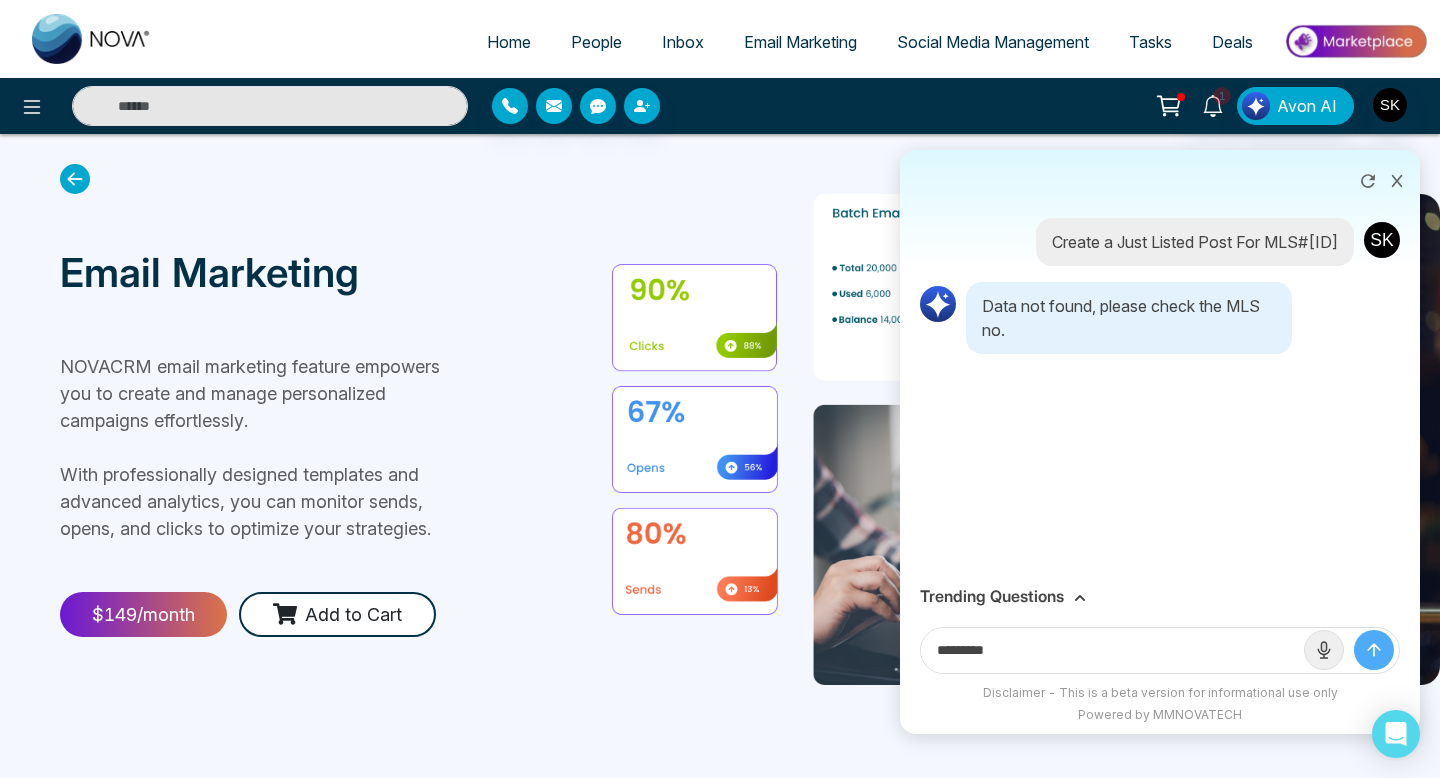 type on "*********" 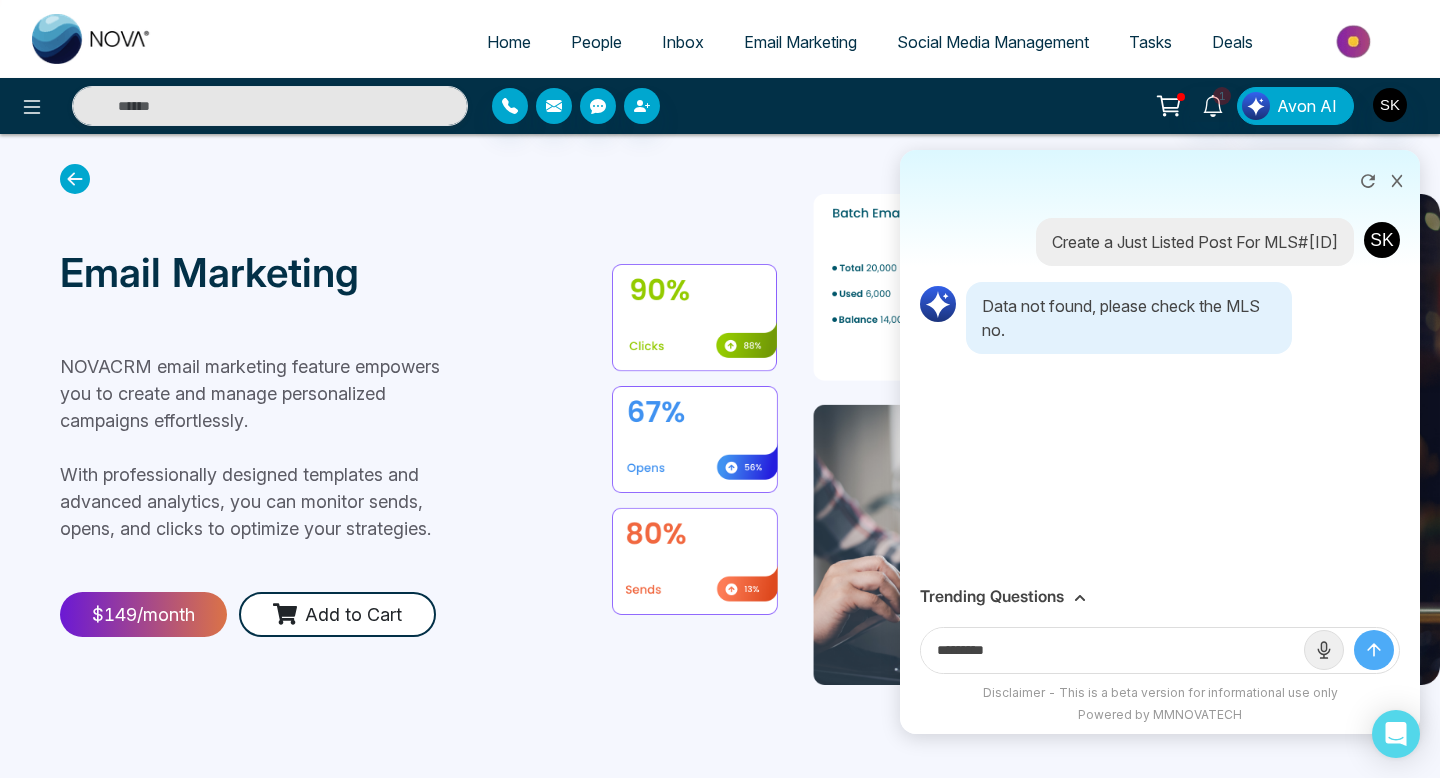 click 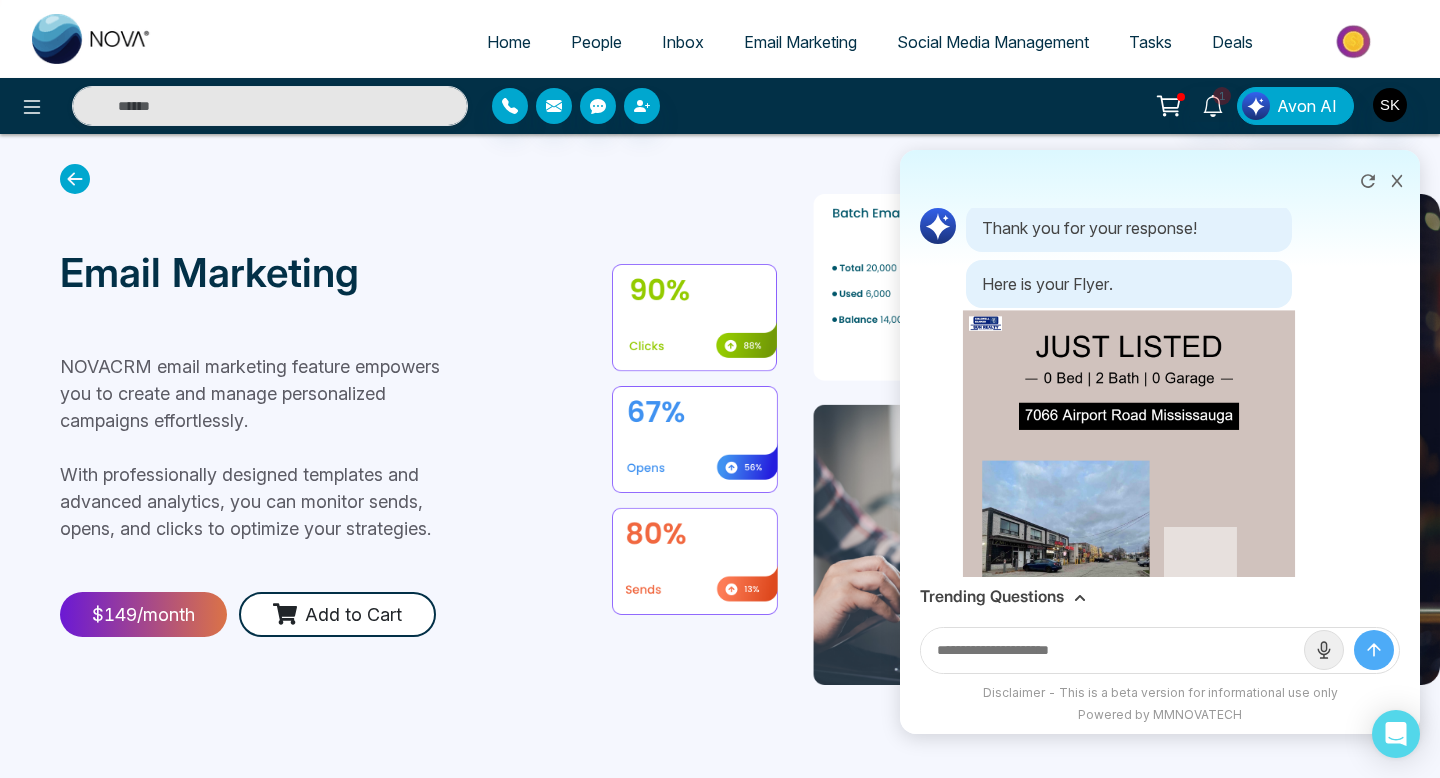 scroll, scrollTop: 232, scrollLeft: 0, axis: vertical 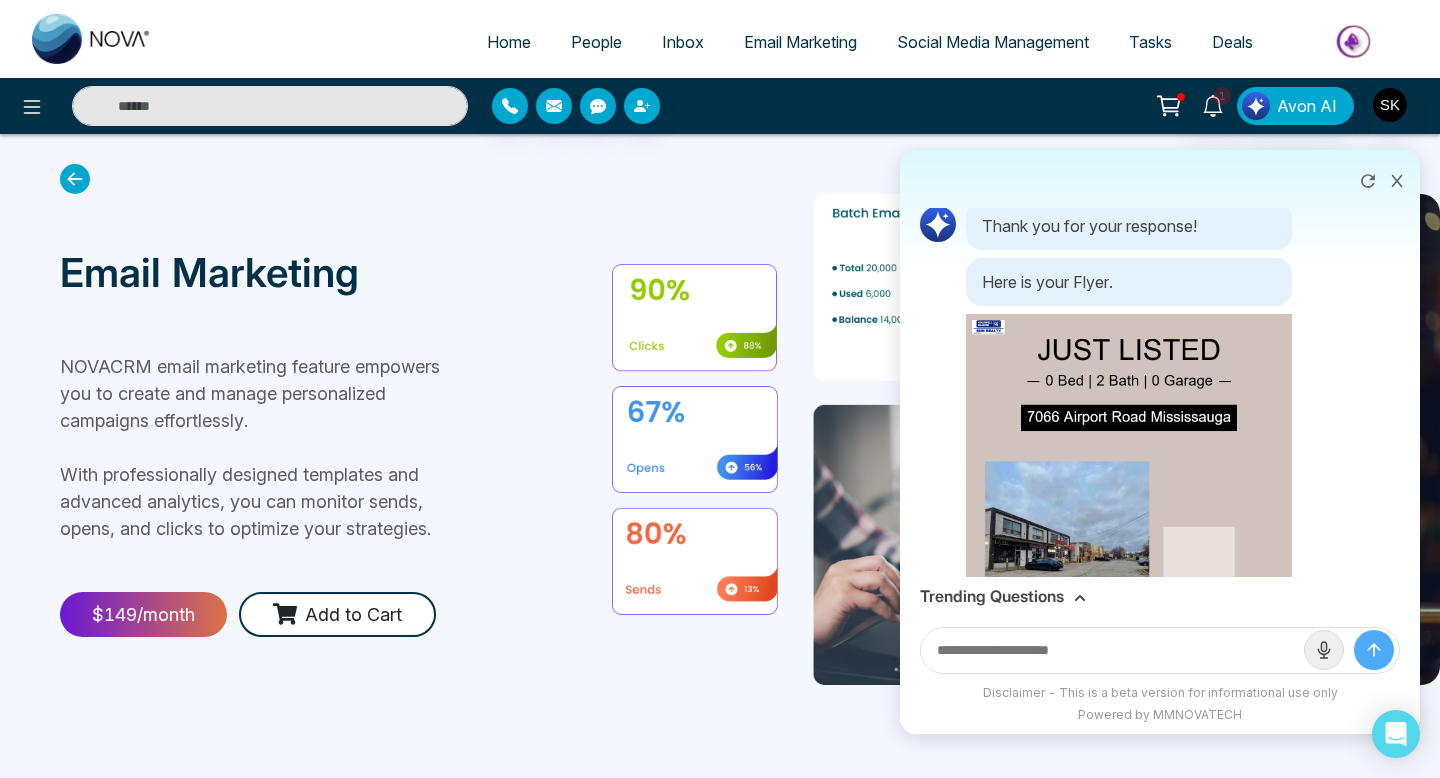 click on "Here is your Flyer." at bounding box center [1129, 282] 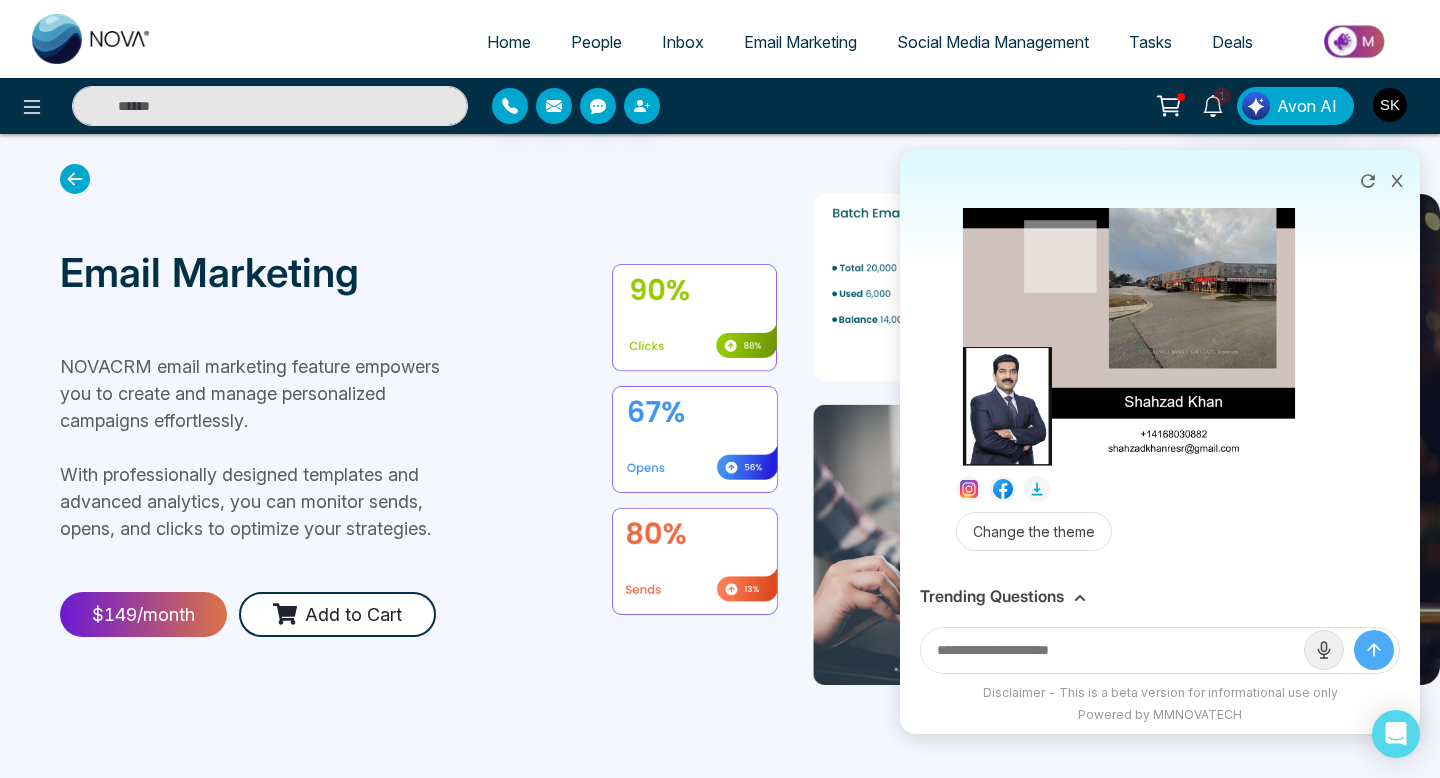 scroll, scrollTop: 689, scrollLeft: 0, axis: vertical 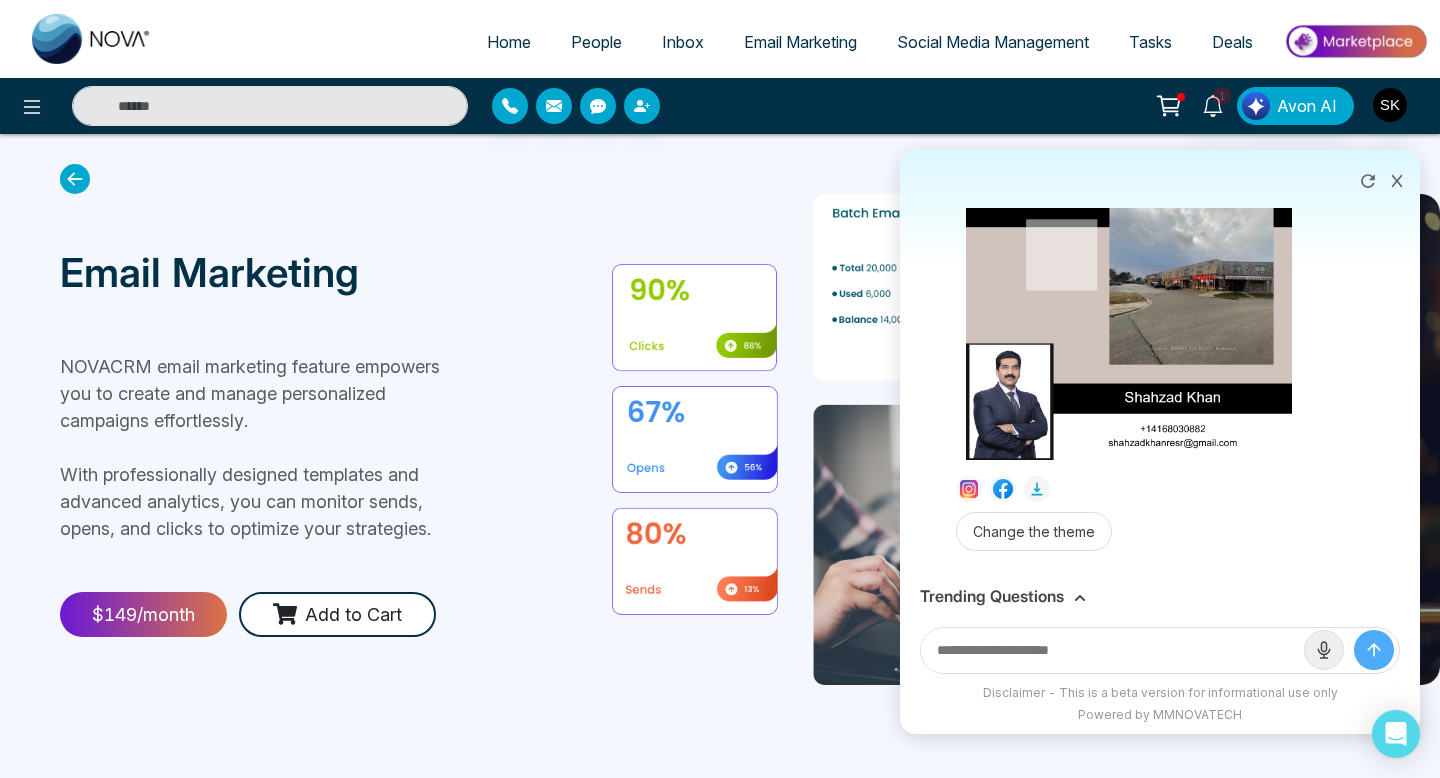 click at bounding box center [1112, 650] 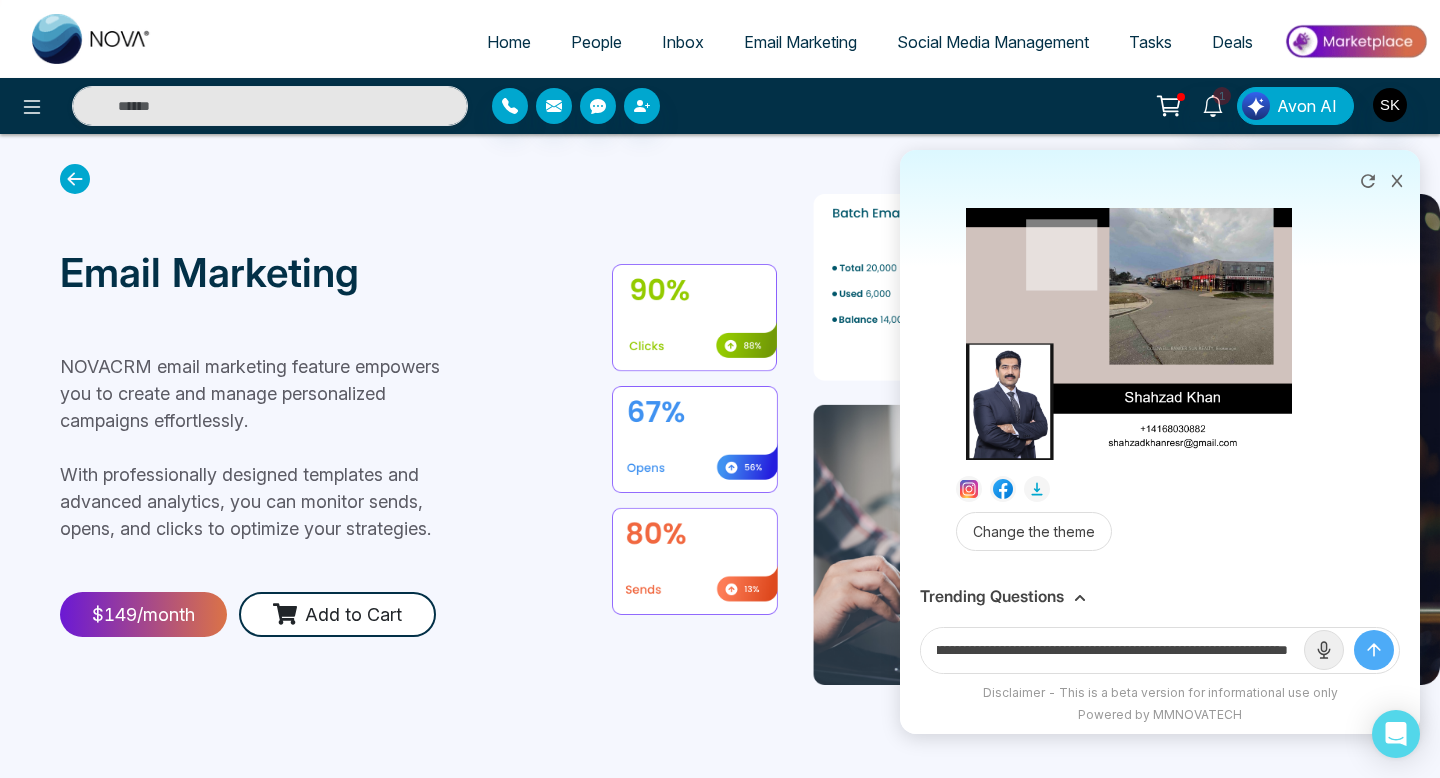 scroll, scrollTop: 0, scrollLeft: 447, axis: horizontal 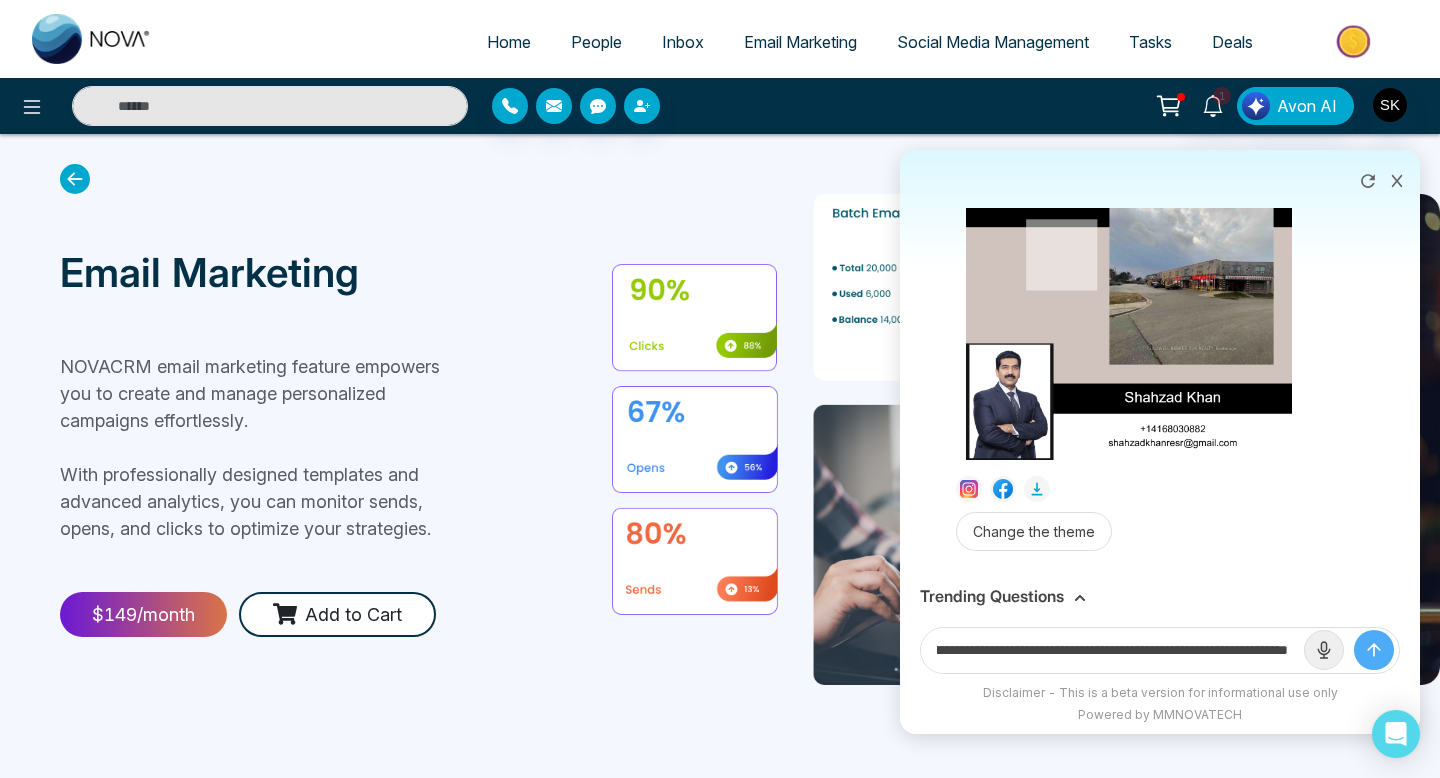 type on "**********" 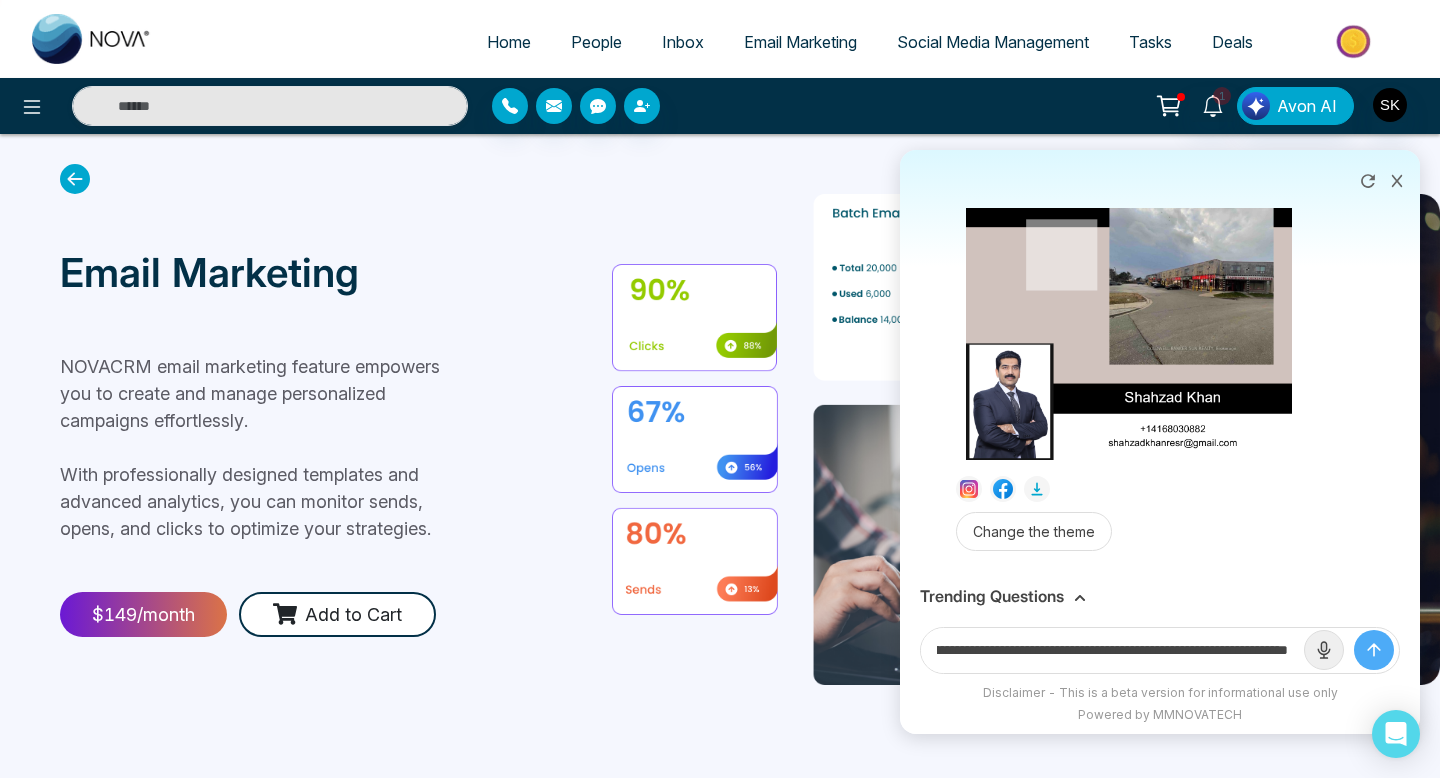 click 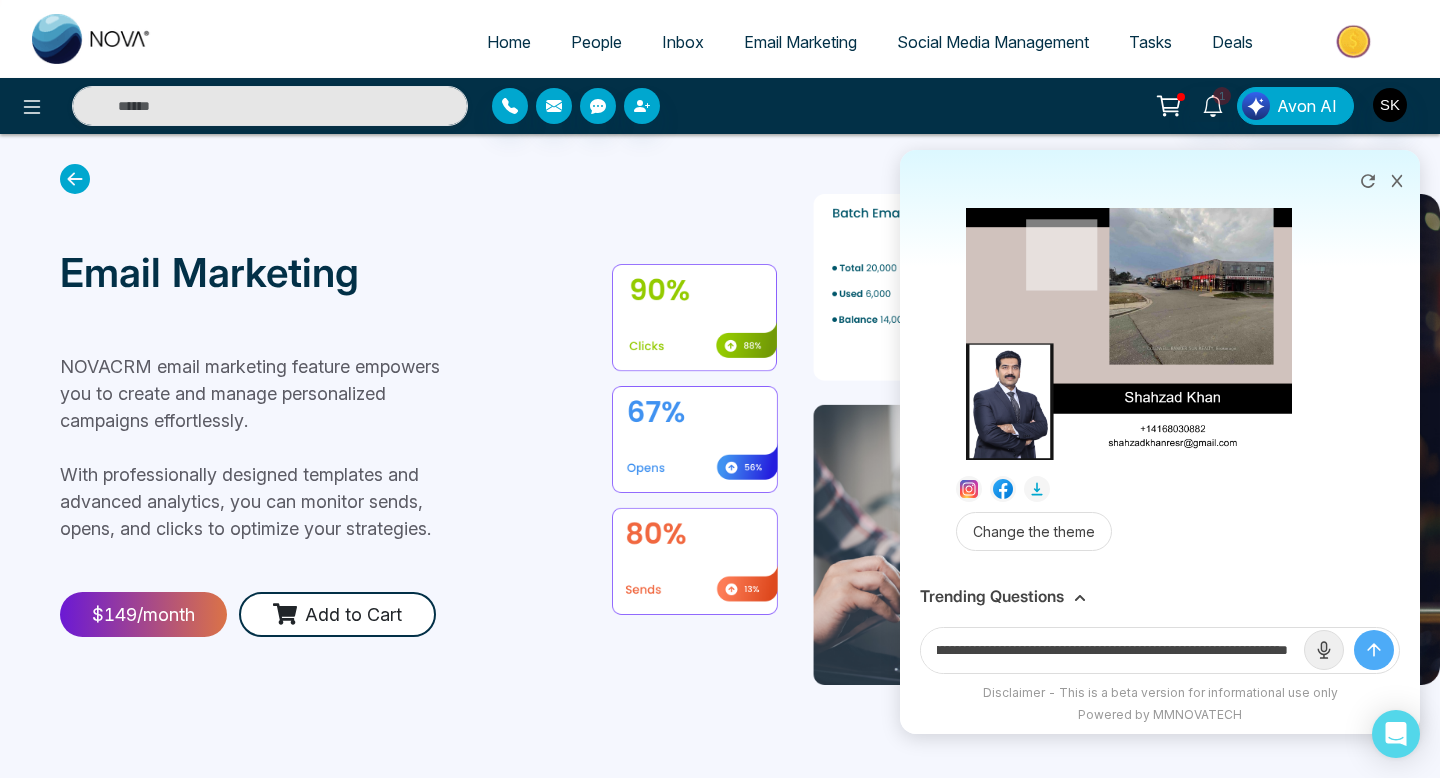 type 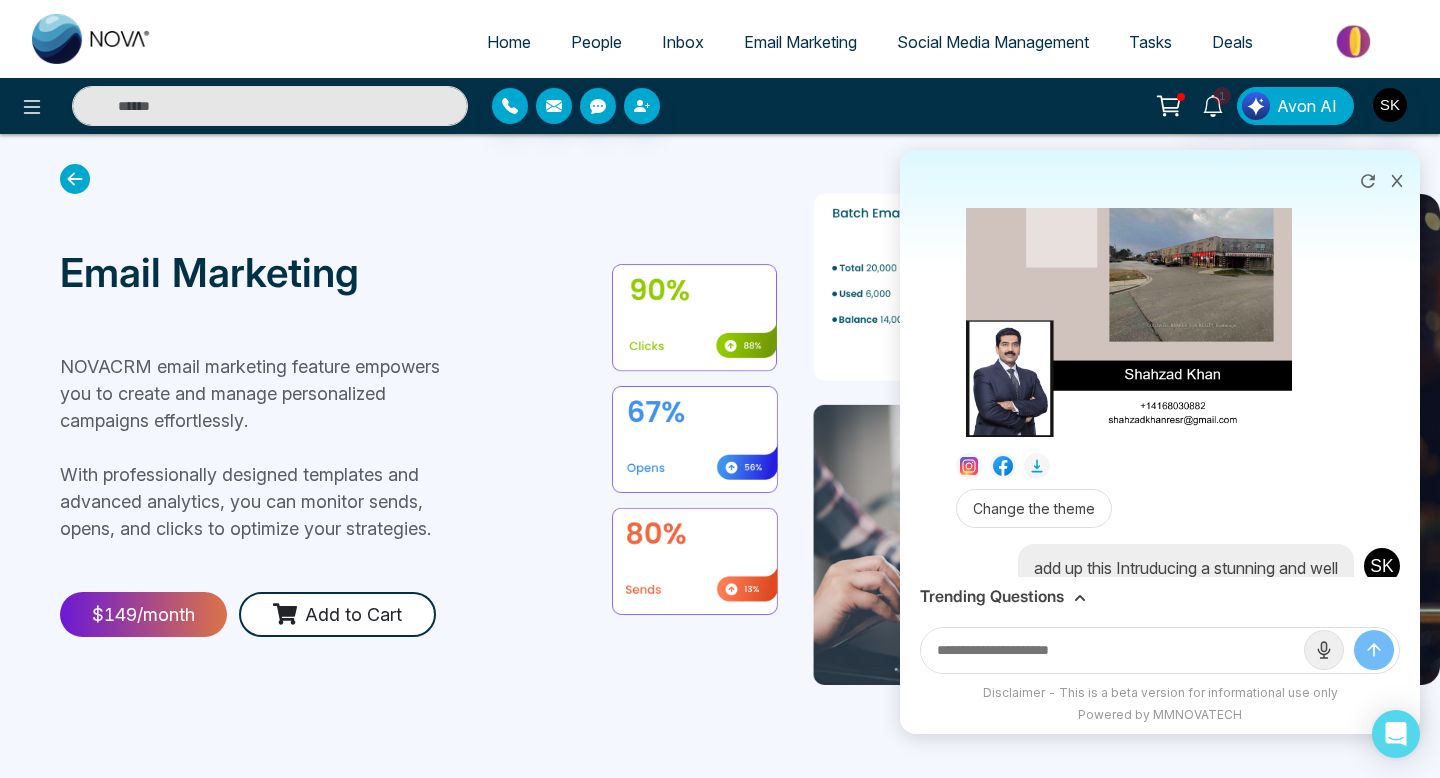 scroll, scrollTop: 0, scrollLeft: 0, axis: both 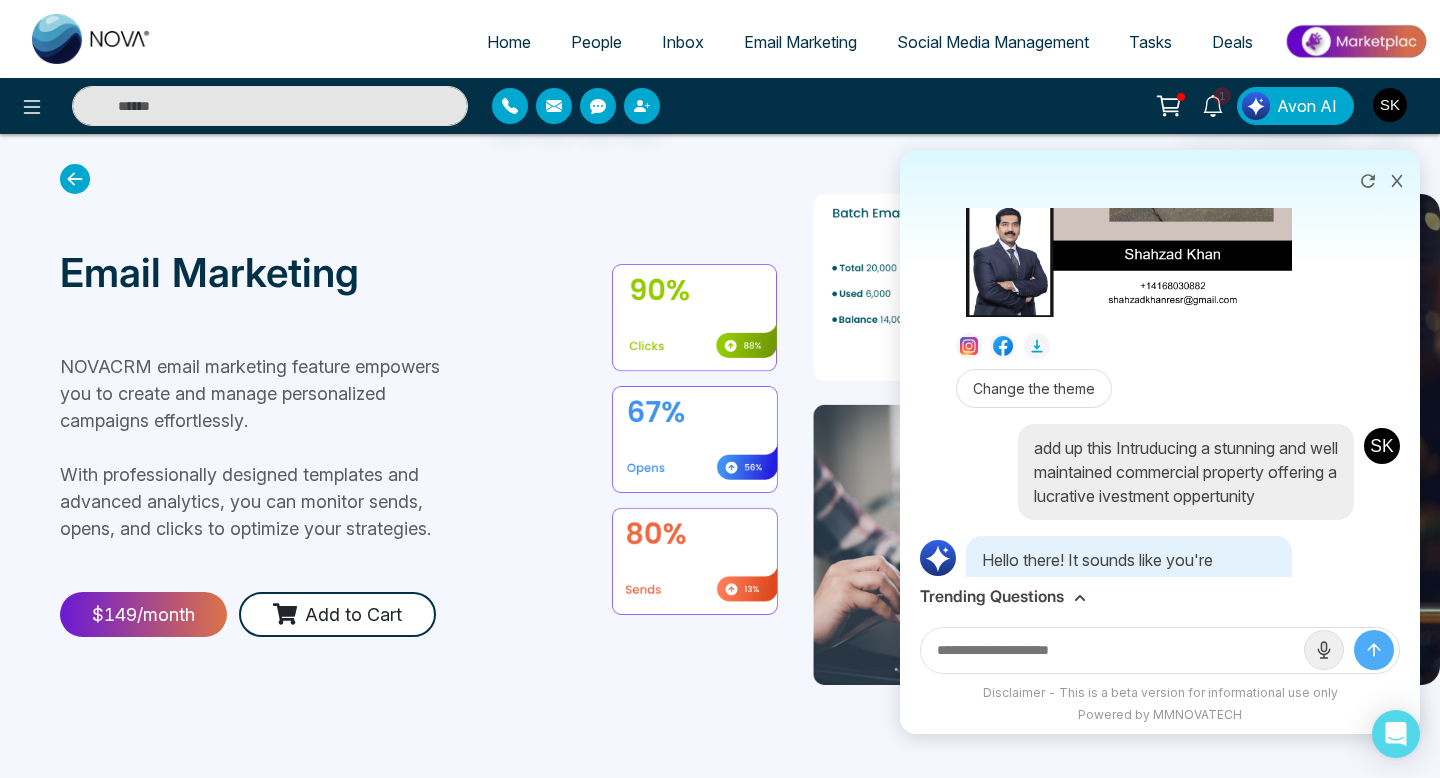 click 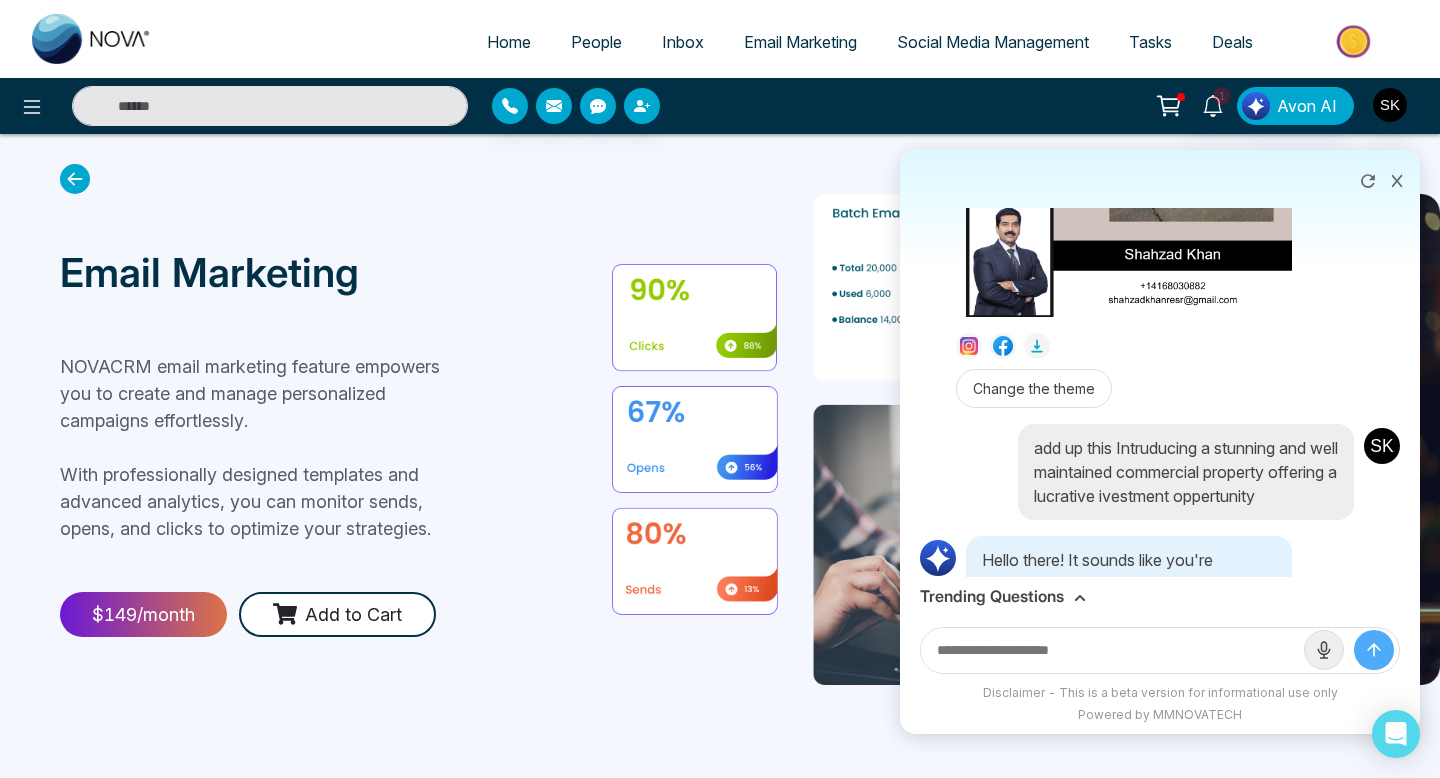 click 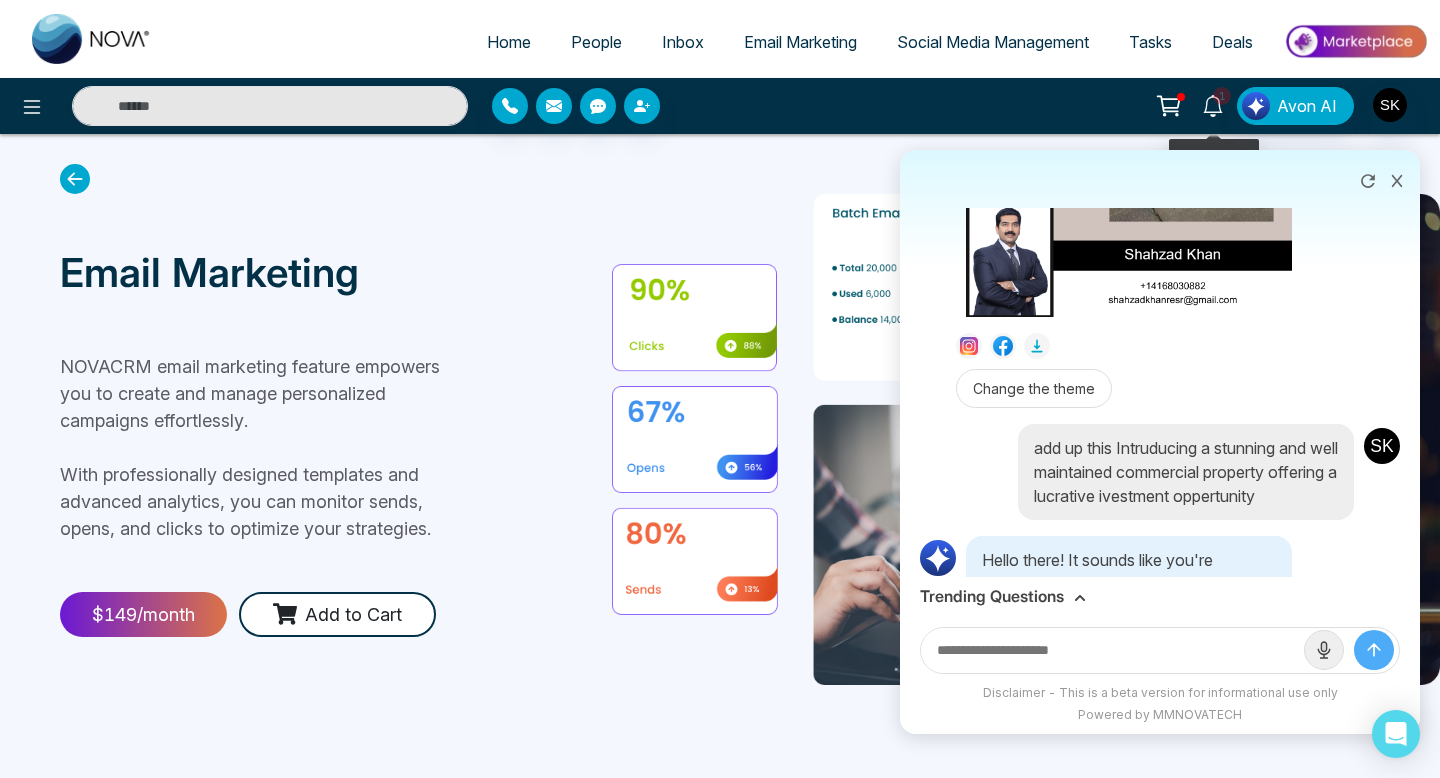 click on "1" at bounding box center (1222, 96) 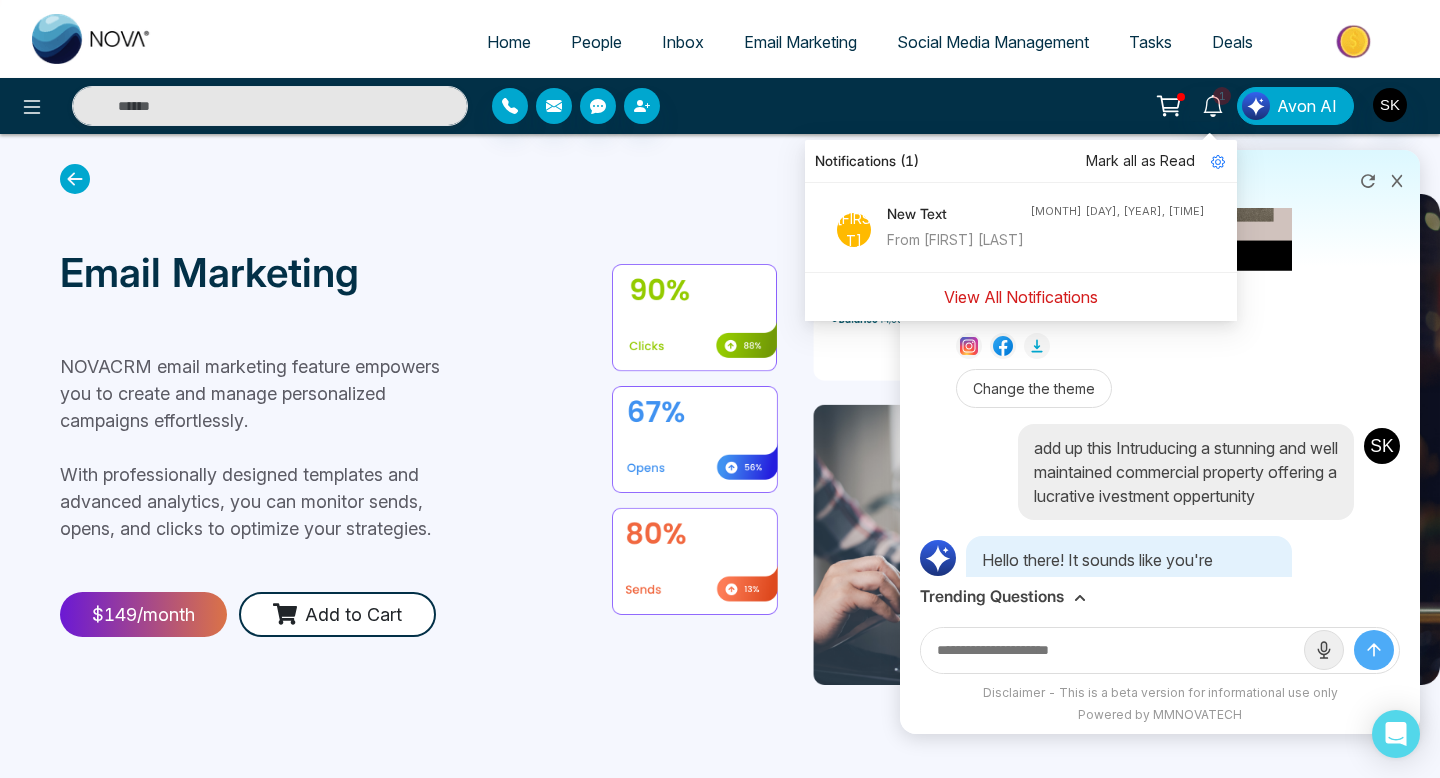 click on "View All Notifications" at bounding box center [1021, 297] 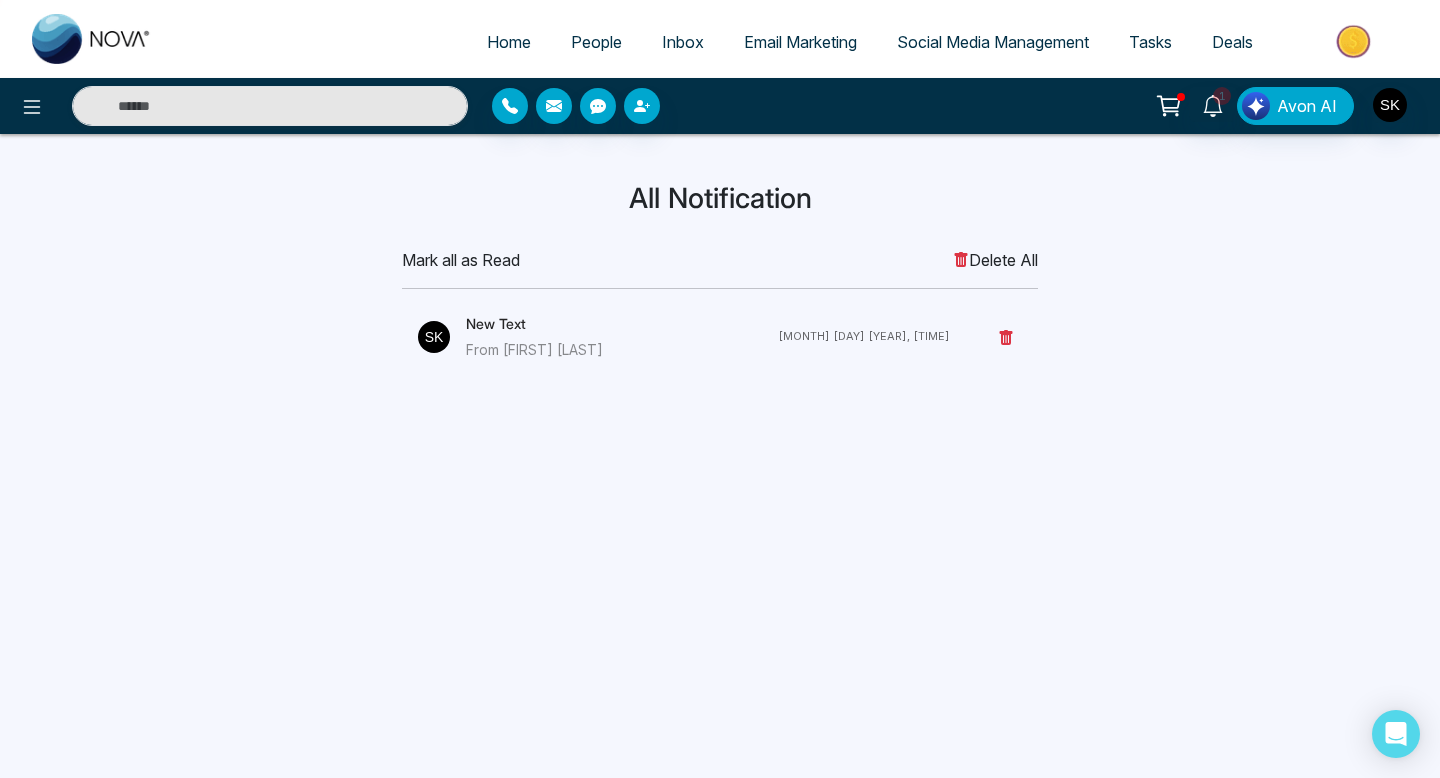 click on "From AARON NOVA" at bounding box center [622, 350] 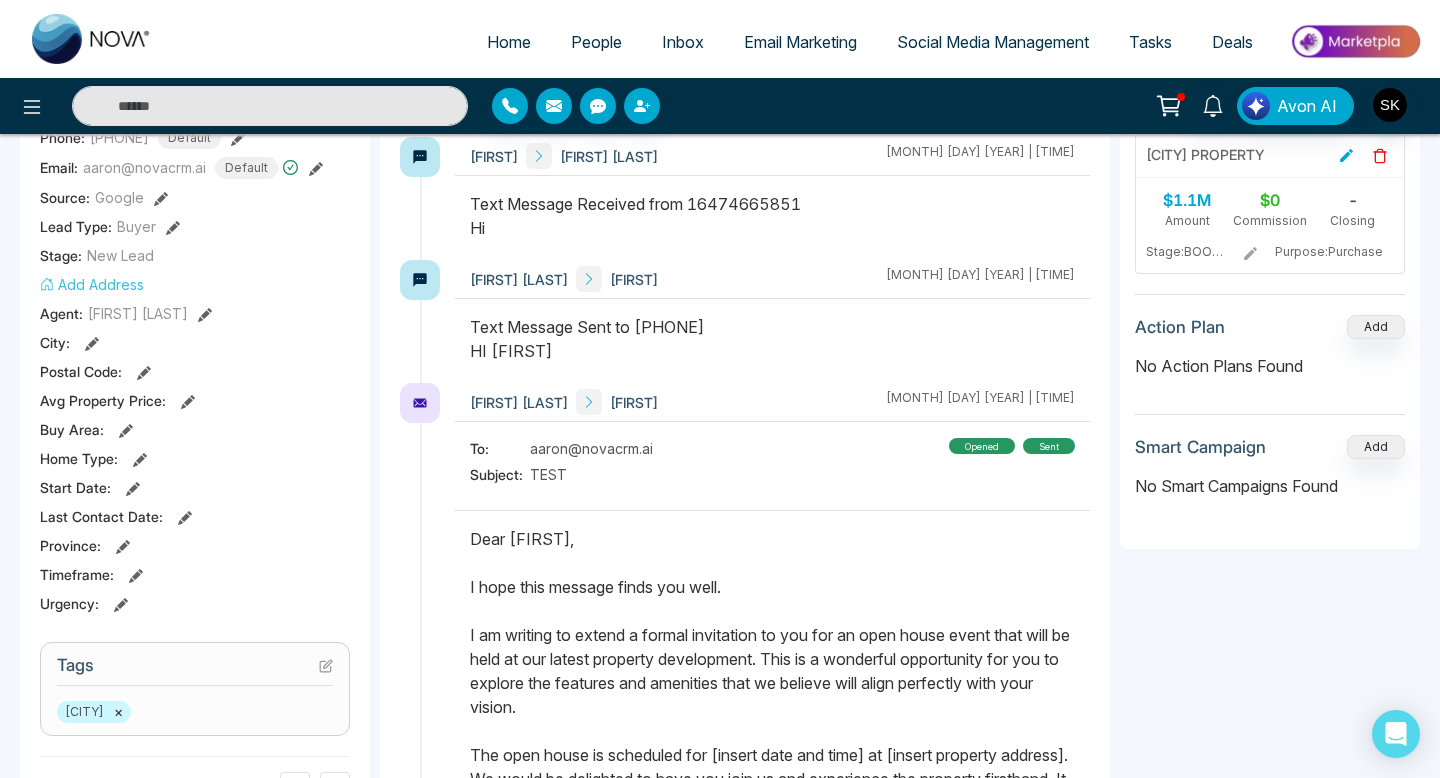 scroll, scrollTop: 346, scrollLeft: 0, axis: vertical 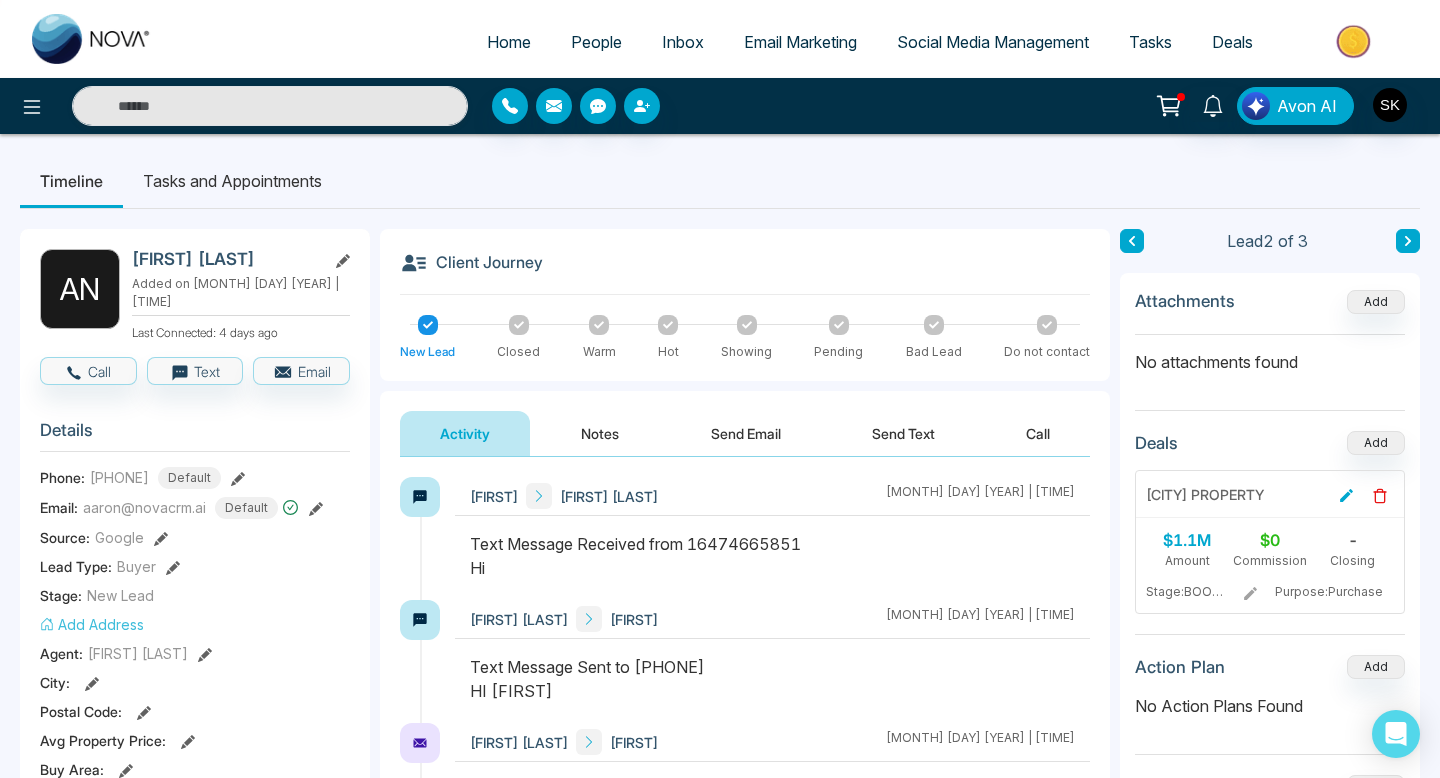 click 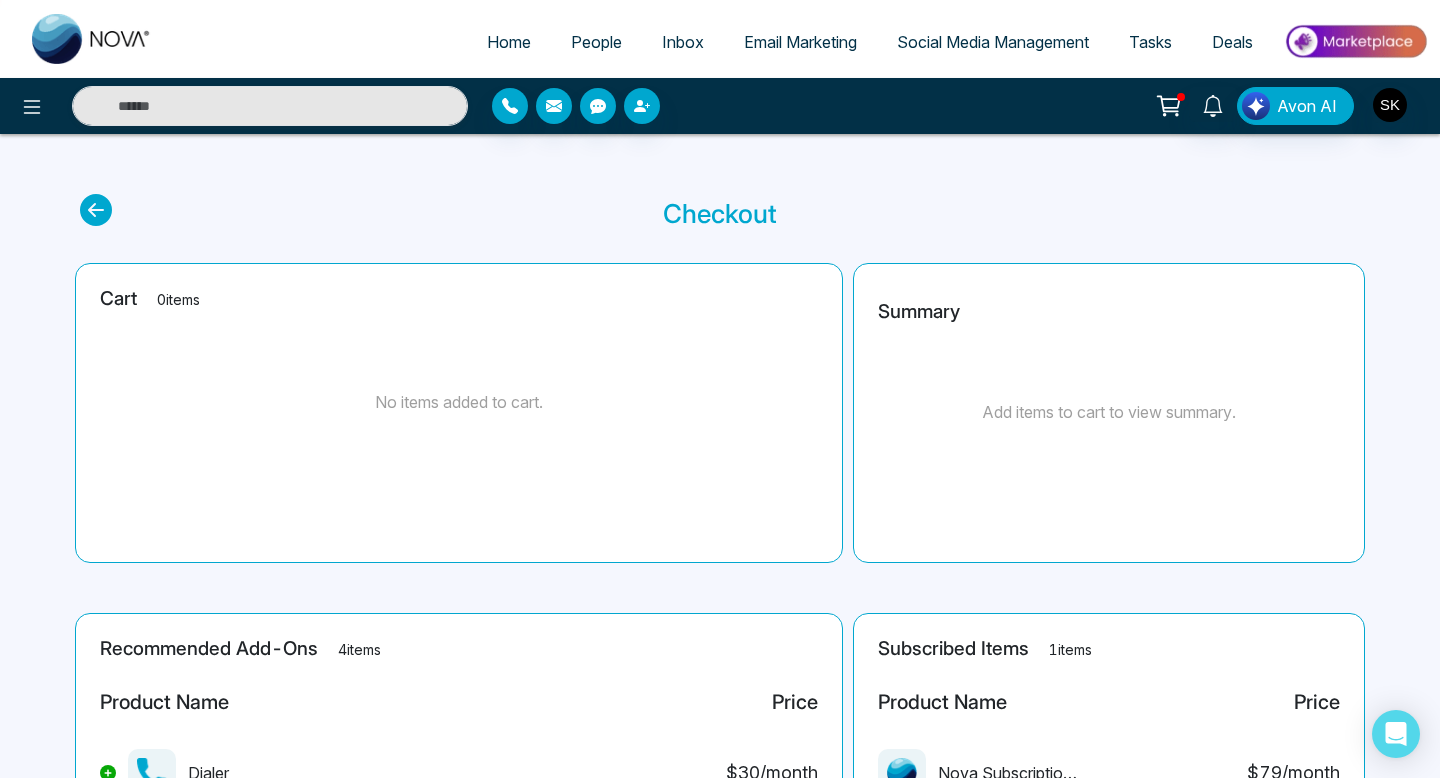 click on "Inbox" at bounding box center [683, 42] 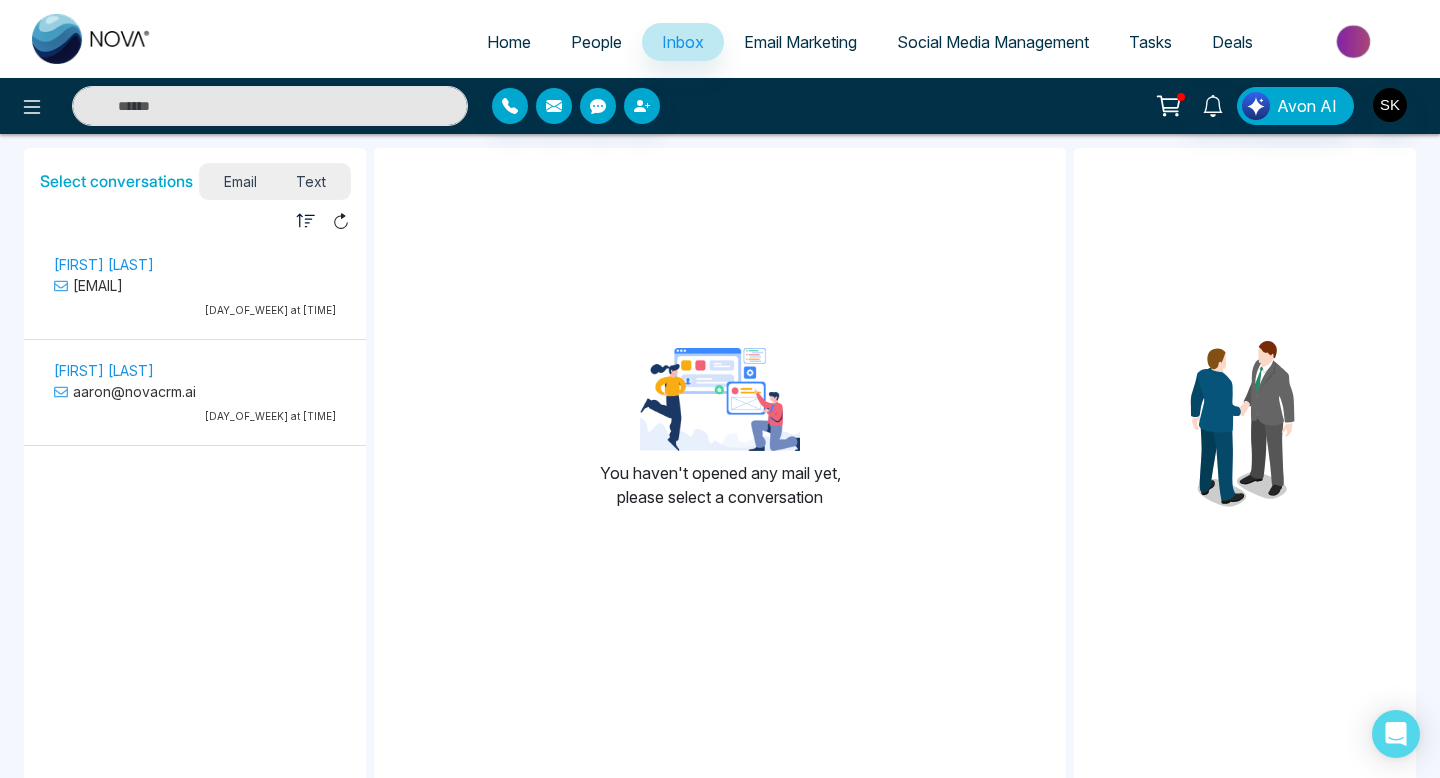 click on "People" at bounding box center [596, 42] 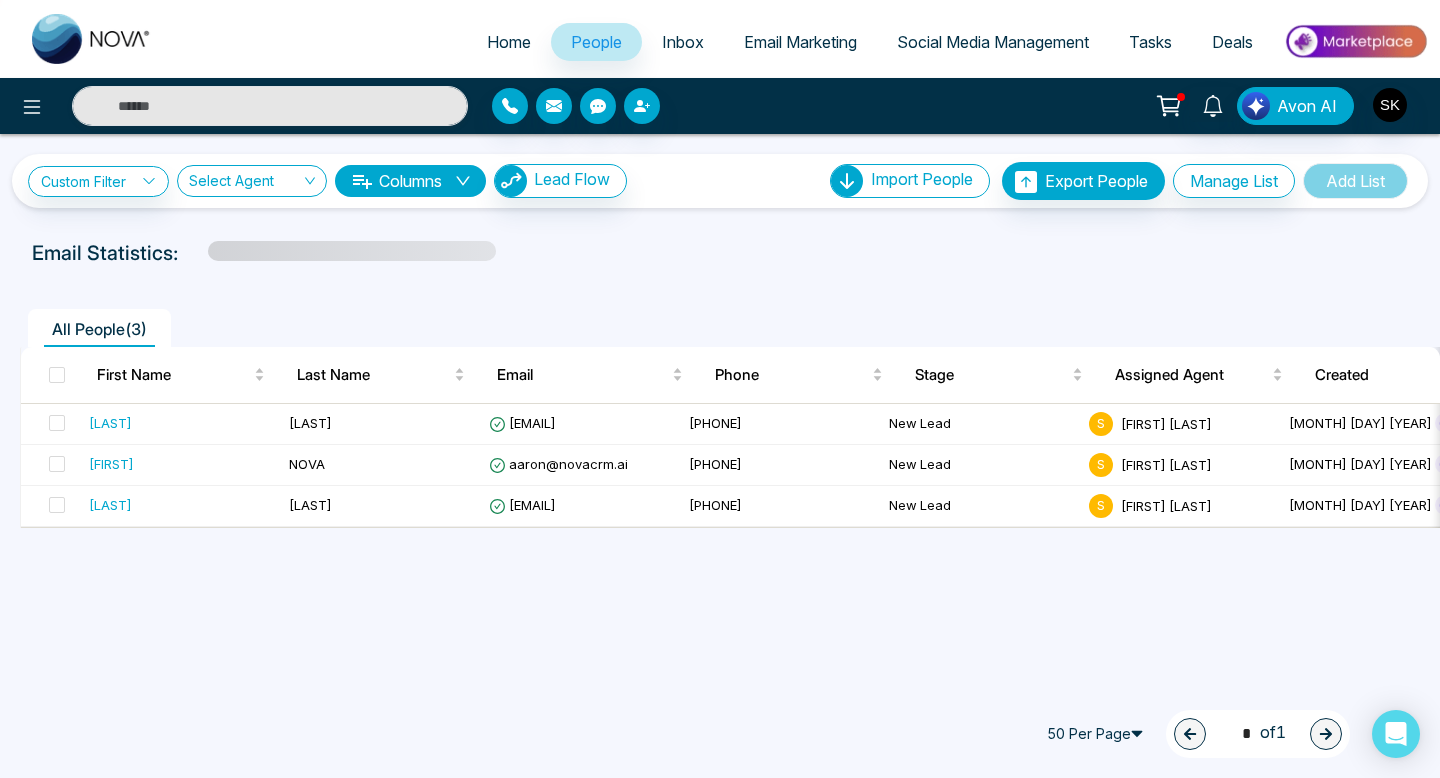 click on "Home" at bounding box center [509, 42] 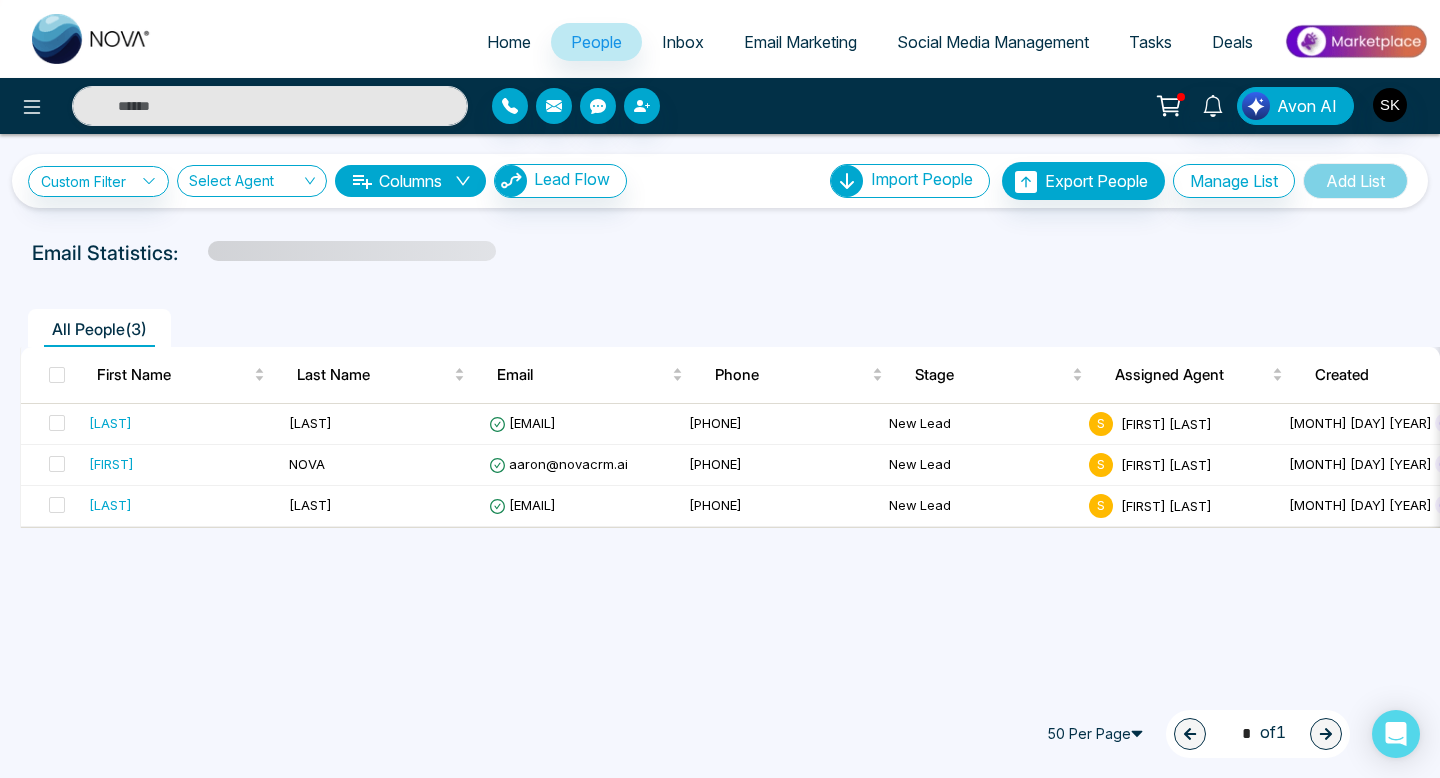 select on "*" 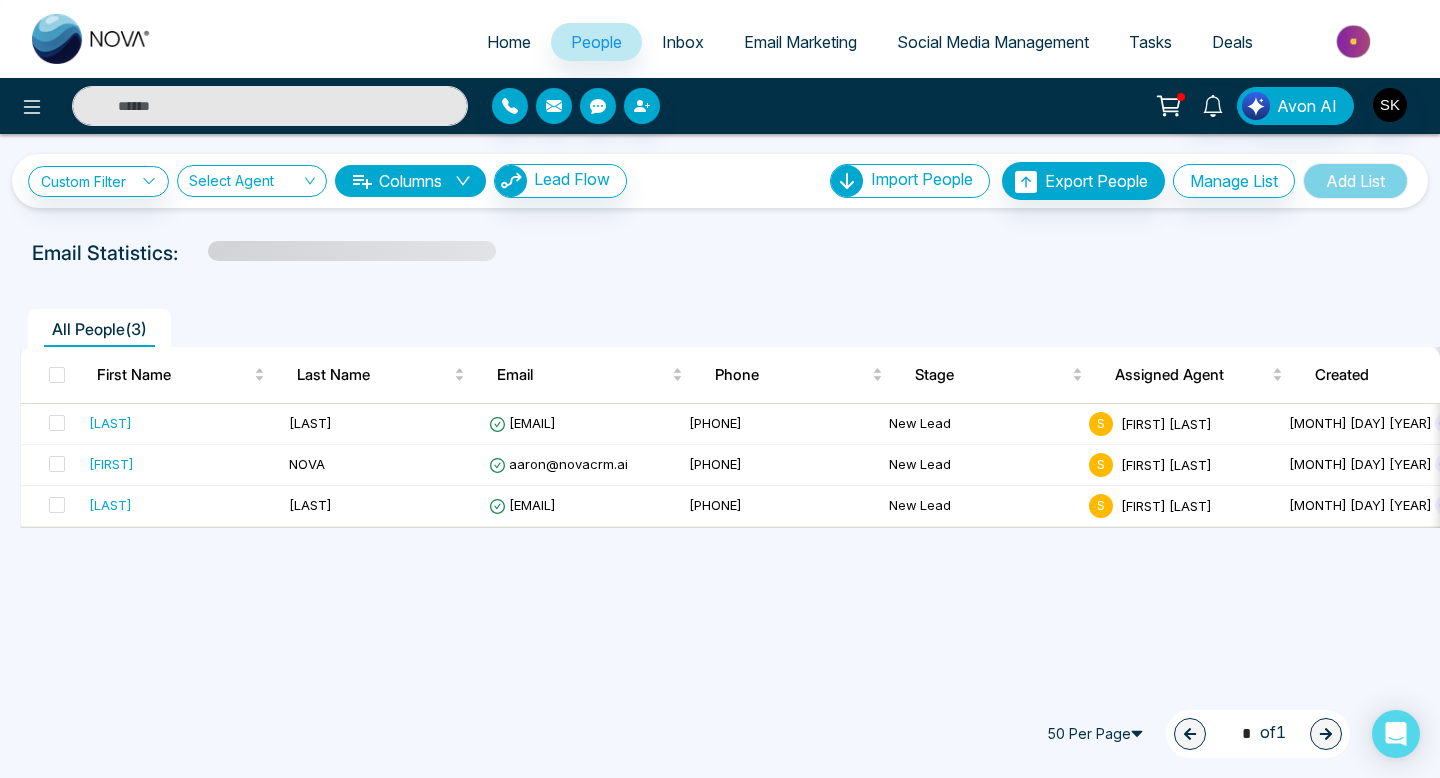 select on "*" 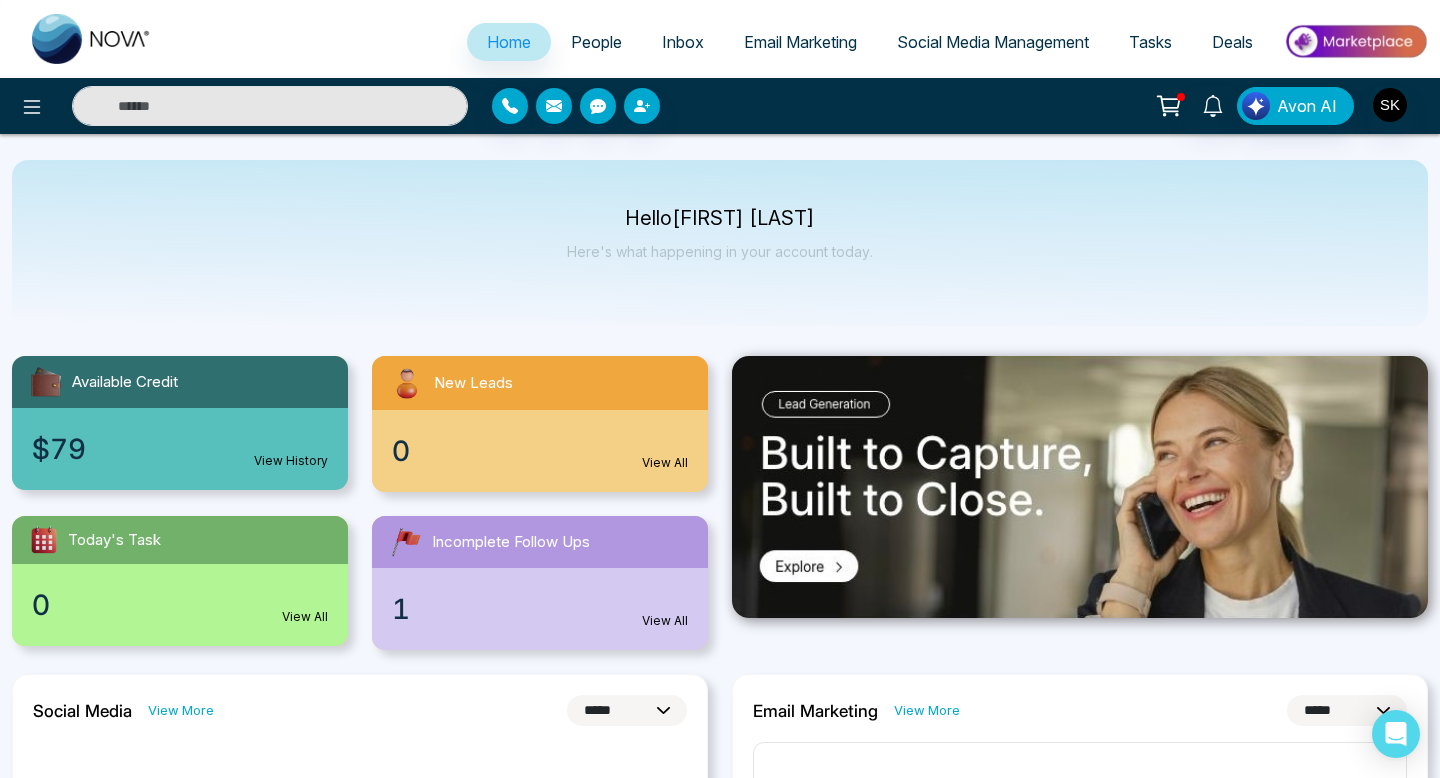 click on "$79 View History" at bounding box center [180, 449] 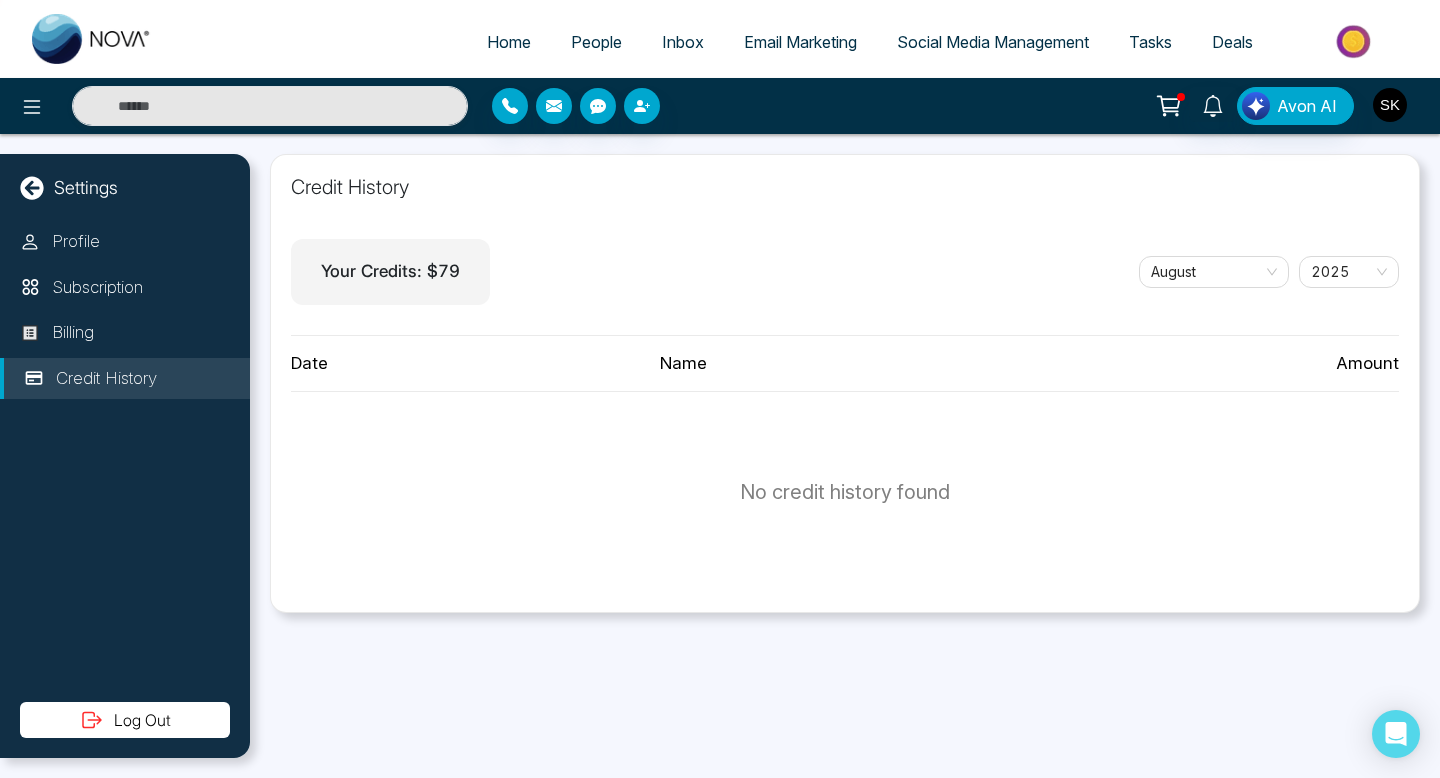 click at bounding box center (1390, 105) 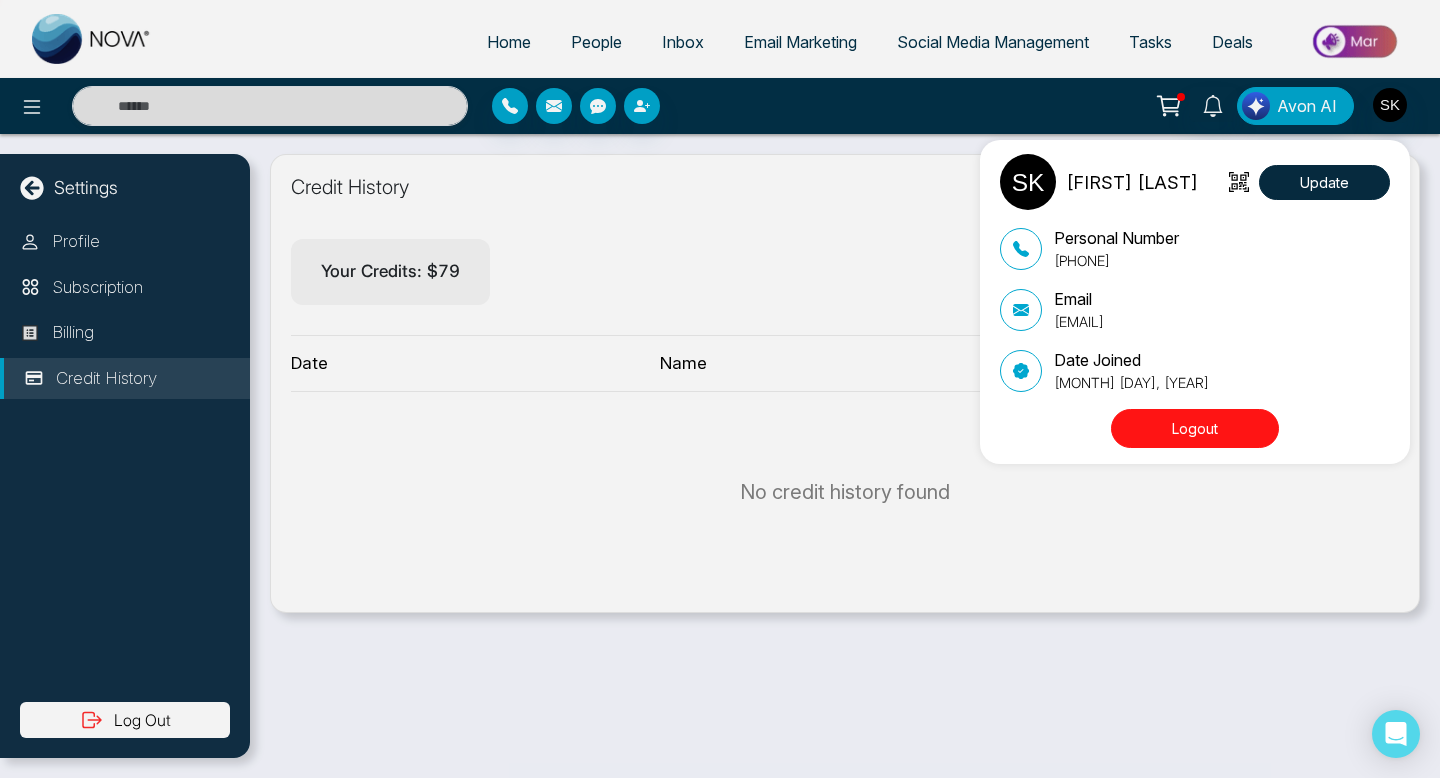 click on "Logout" at bounding box center (1195, 428) 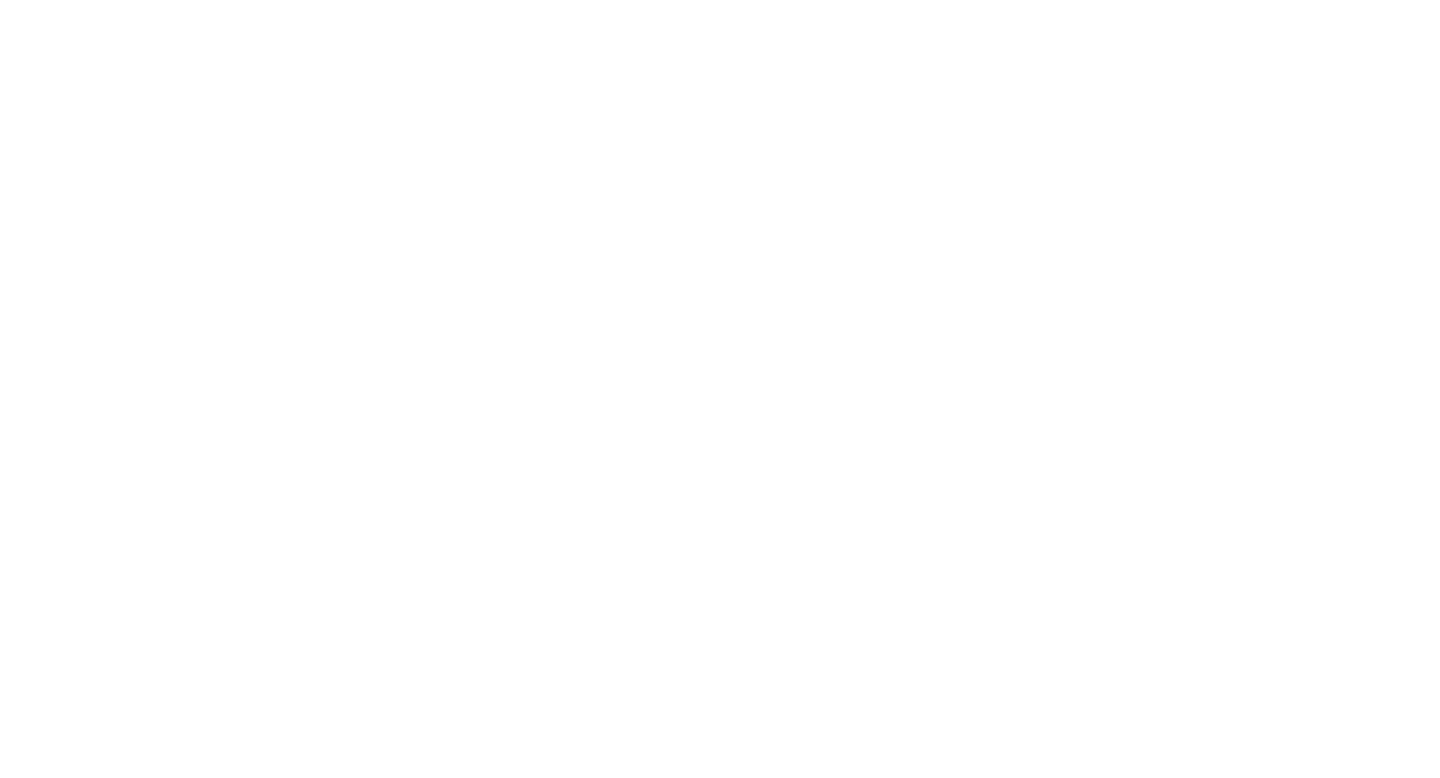 scroll, scrollTop: 0, scrollLeft: 0, axis: both 